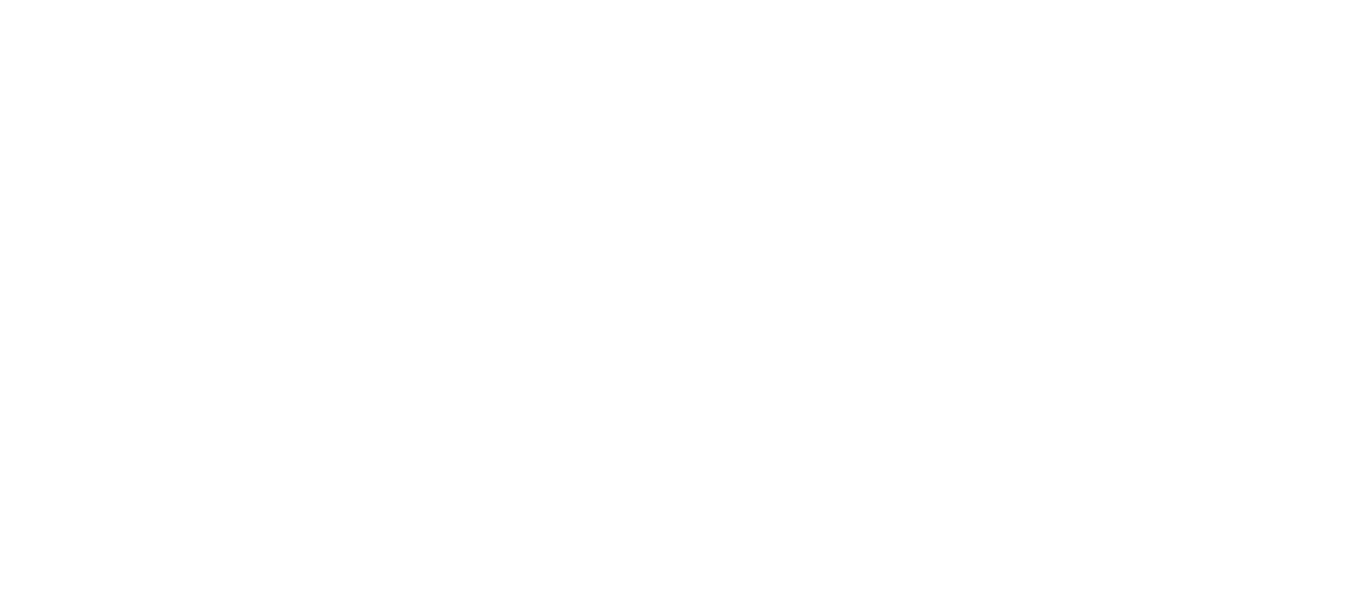 scroll, scrollTop: 0, scrollLeft: 0, axis: both 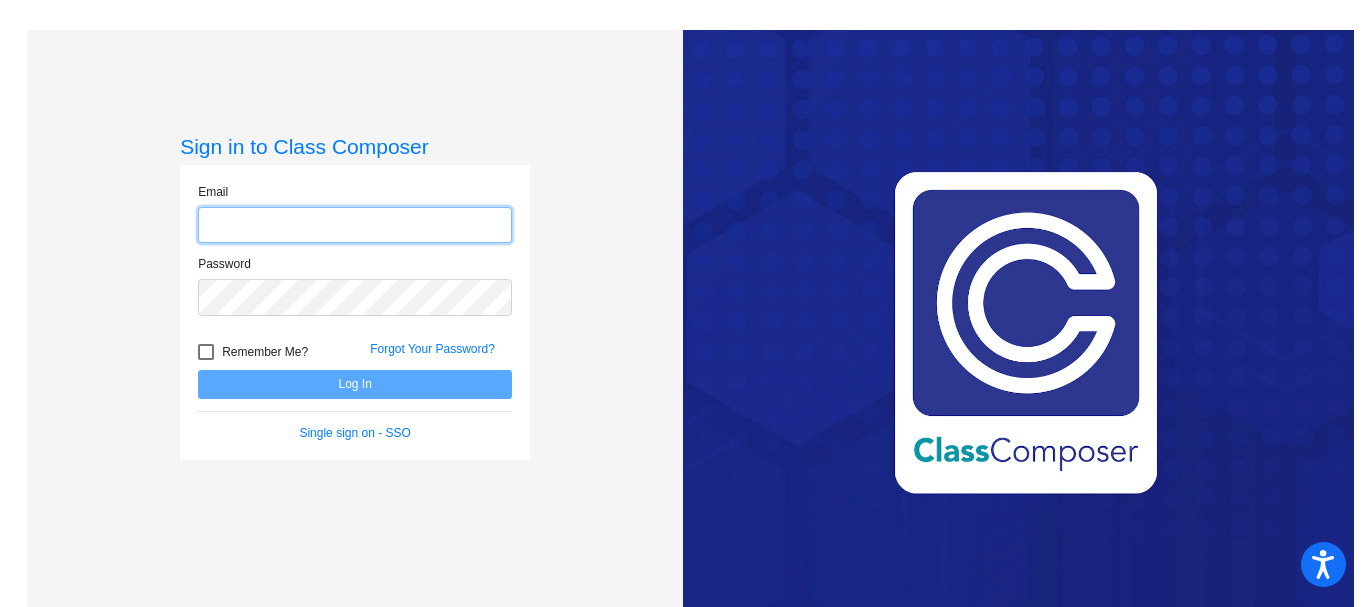 type on "[PERSON_NAME][EMAIL_ADDRESS][PERSON_NAME][DOMAIN_NAME]" 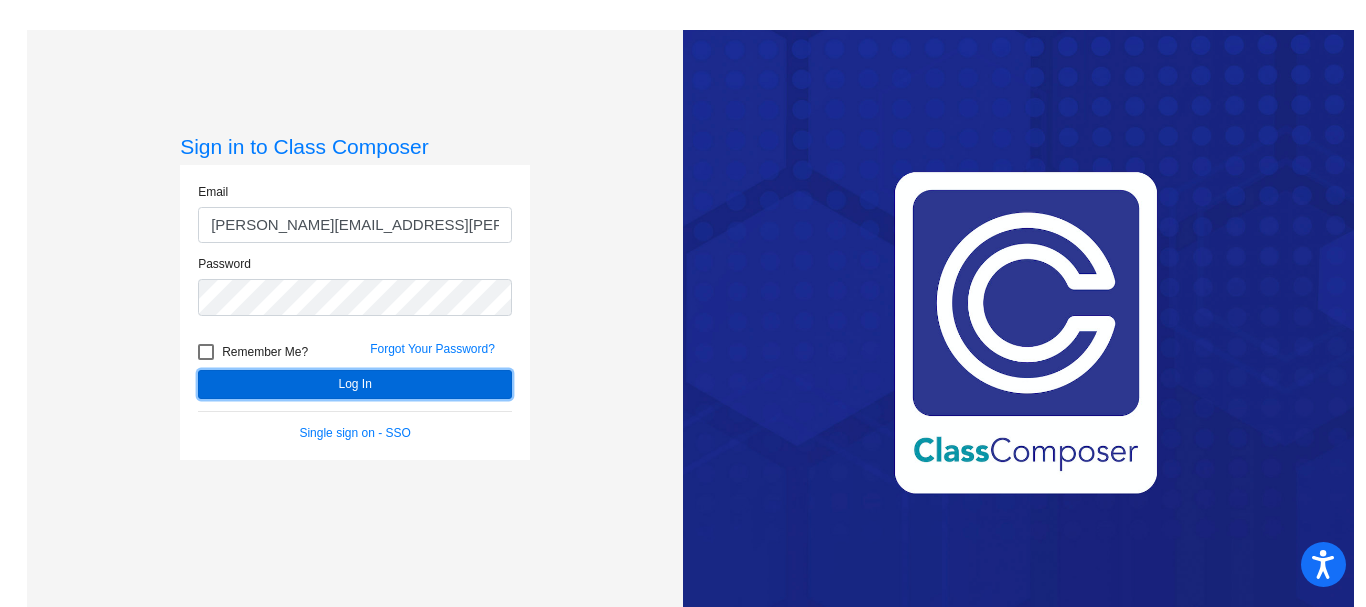 click on "Log In" 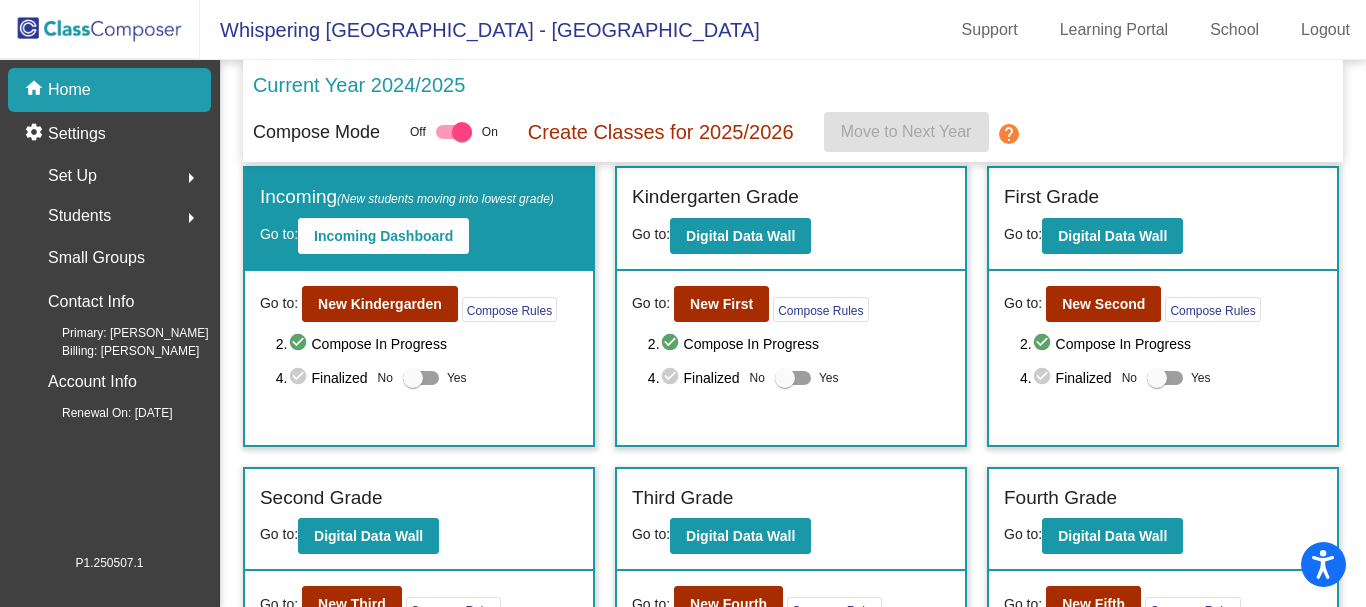 scroll, scrollTop: 0, scrollLeft: 0, axis: both 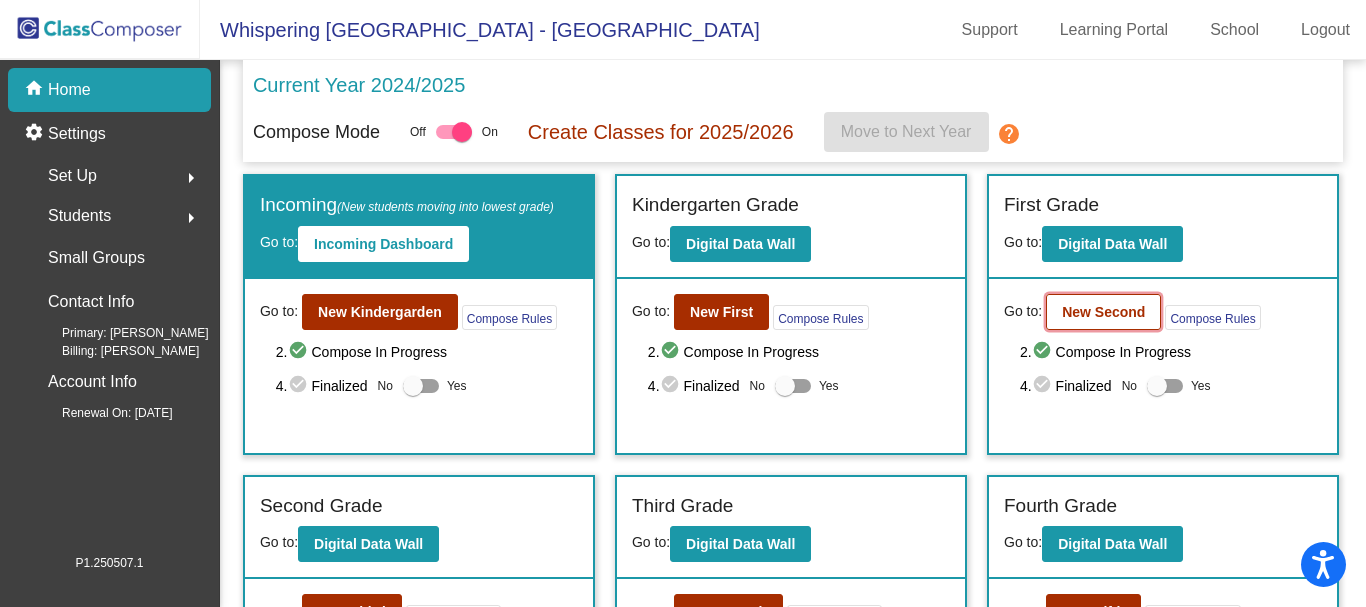 click on "New Second" 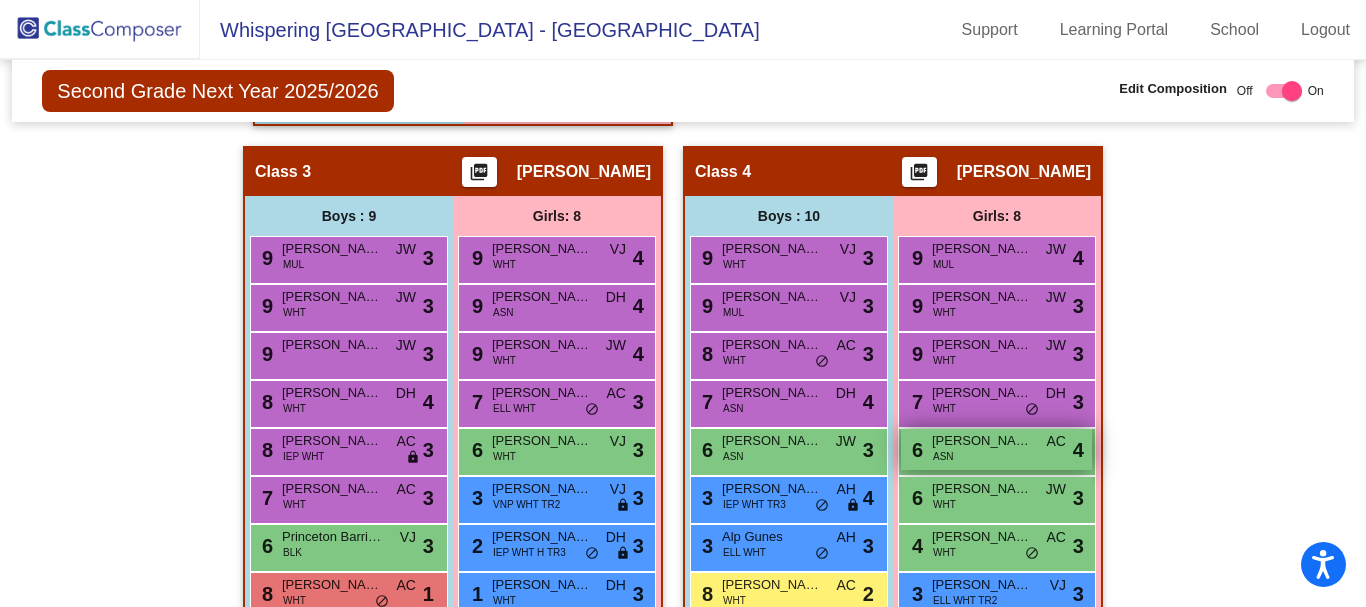 scroll, scrollTop: 1200, scrollLeft: 0, axis: vertical 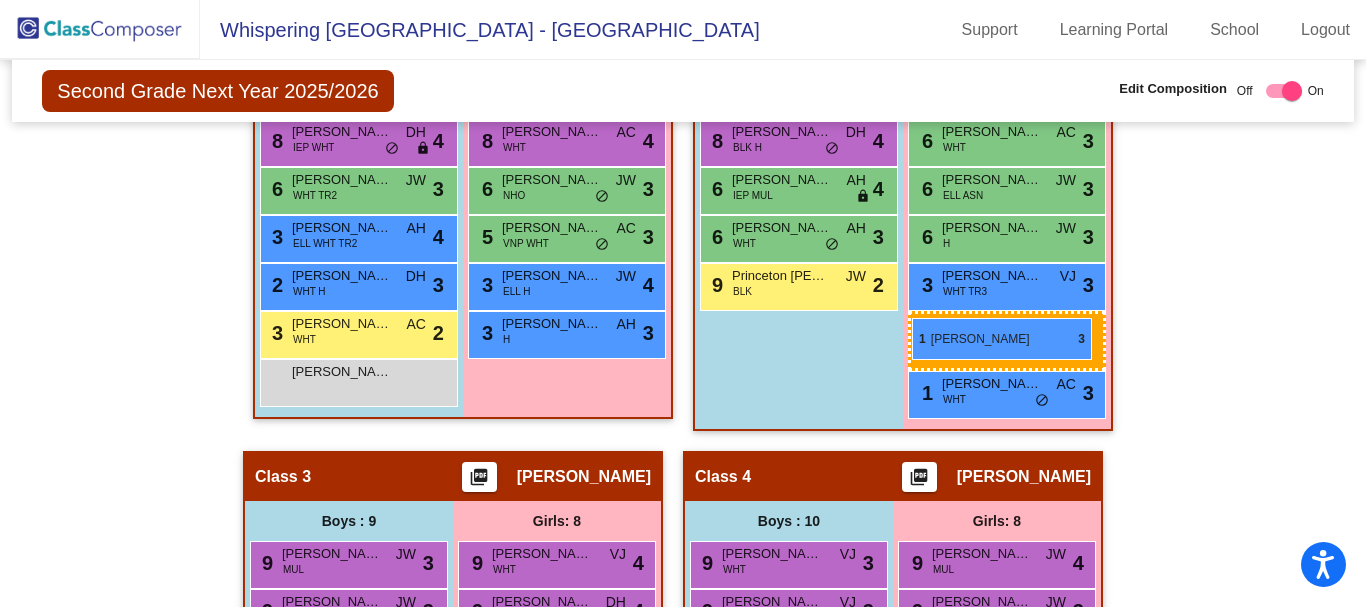 drag, startPoint x: 552, startPoint y: 534, endPoint x: 912, endPoint y: 318, distance: 419.82852 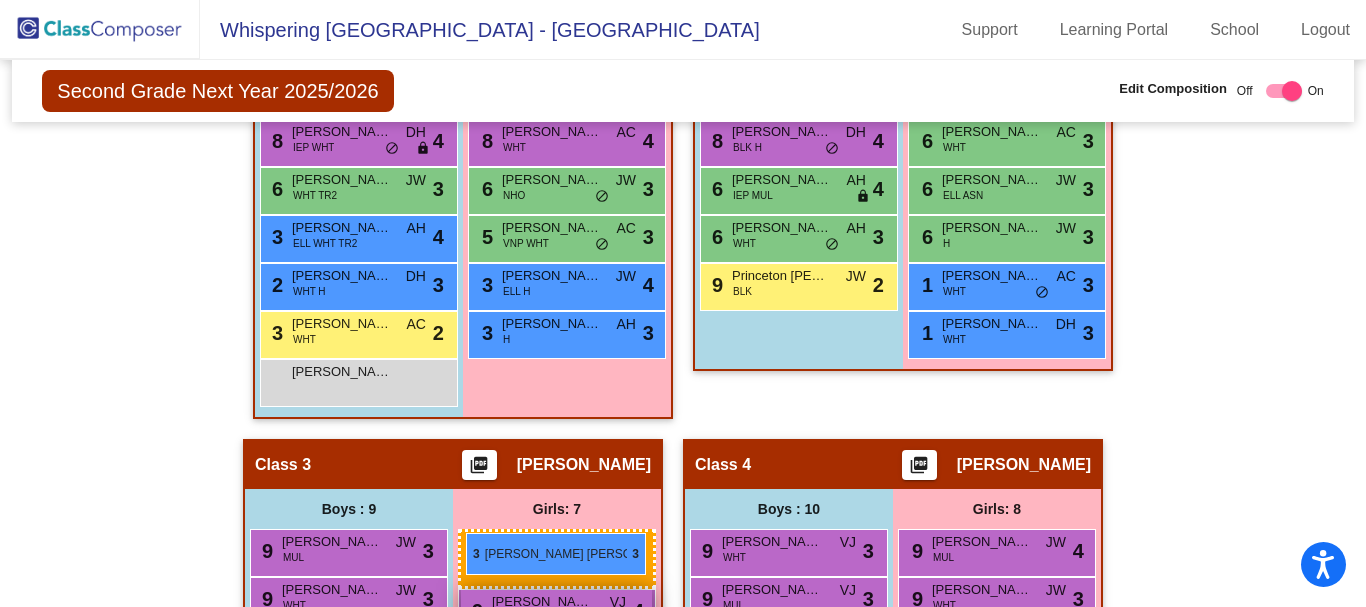 drag, startPoint x: 973, startPoint y: 281, endPoint x: 466, endPoint y: 532, distance: 565.7296 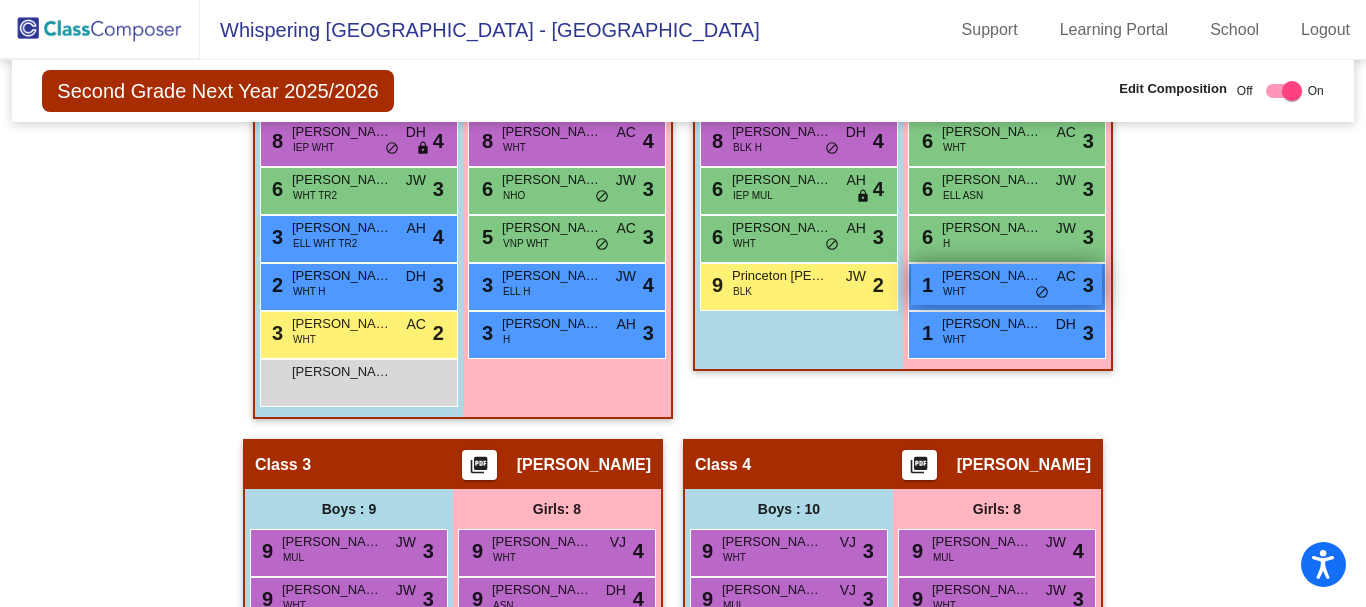 click on "1 Teagan [PERSON_NAME] WHT AC lock do_not_disturb_alt 3" at bounding box center (1006, 284) 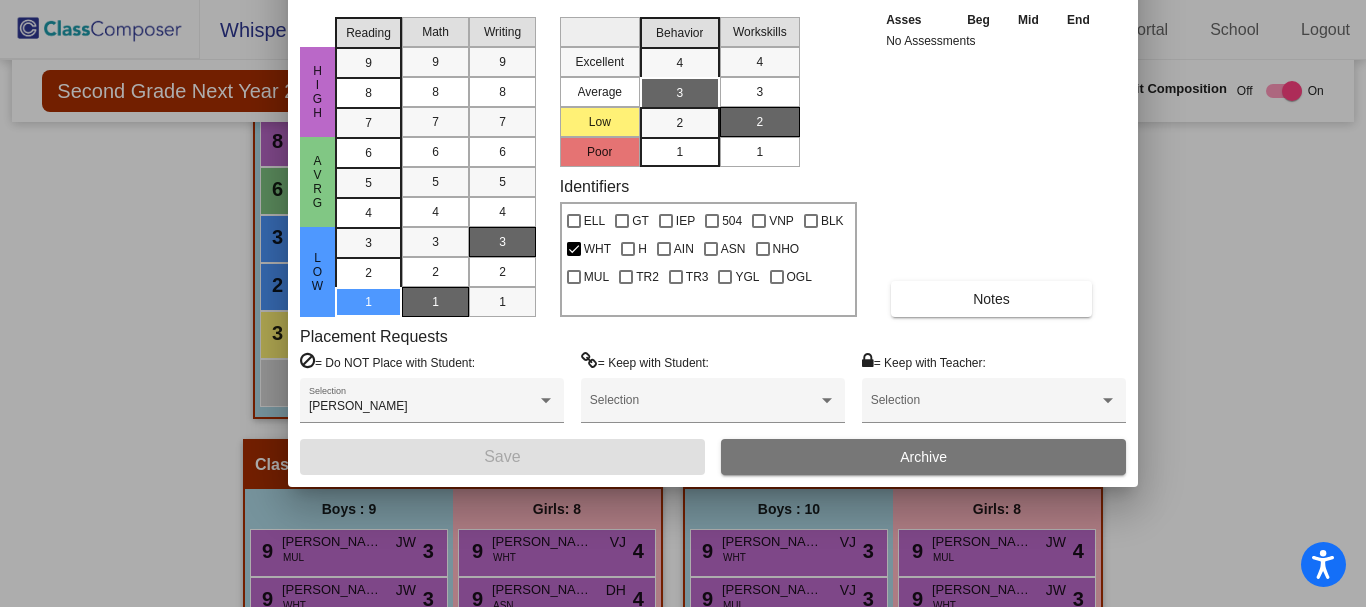 drag, startPoint x: 911, startPoint y: 34, endPoint x: 941, endPoint y: -119, distance: 155.91344 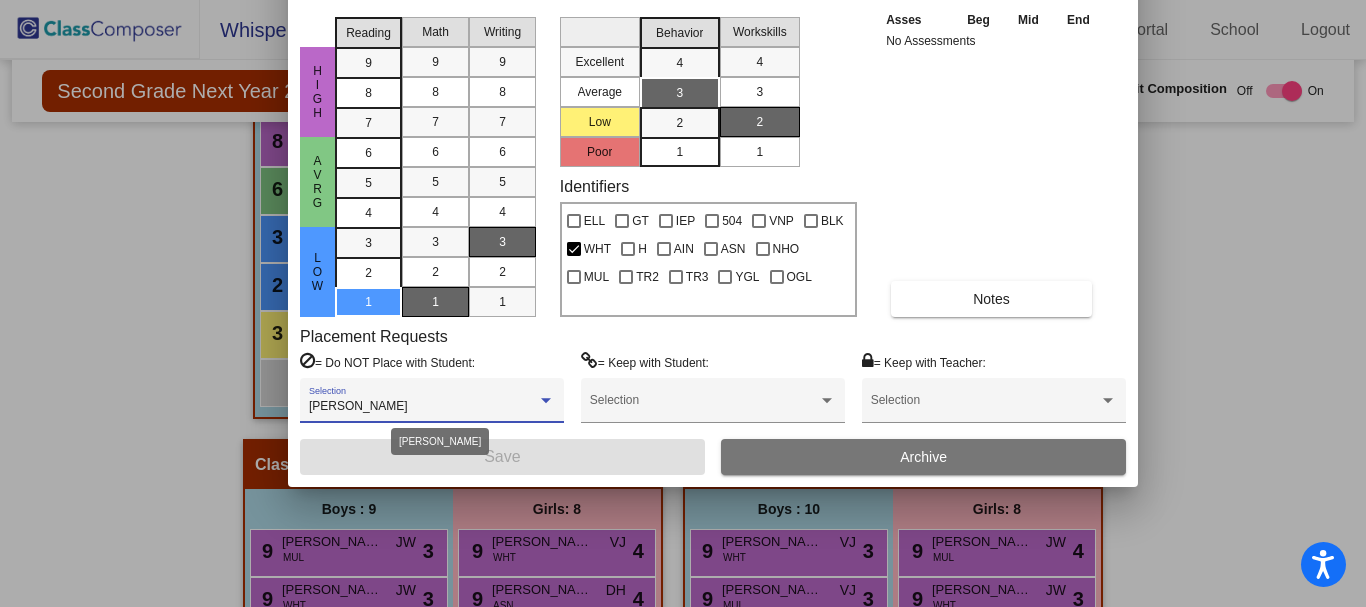 click at bounding box center [546, 401] 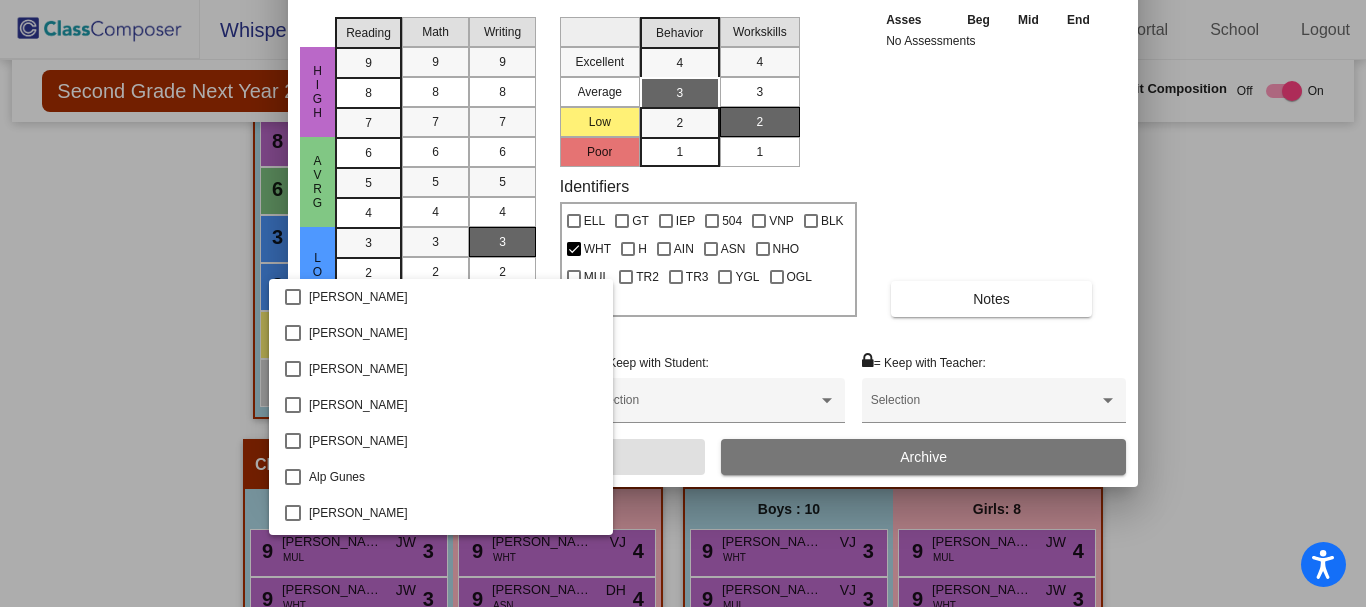 scroll, scrollTop: 3418, scrollLeft: 0, axis: vertical 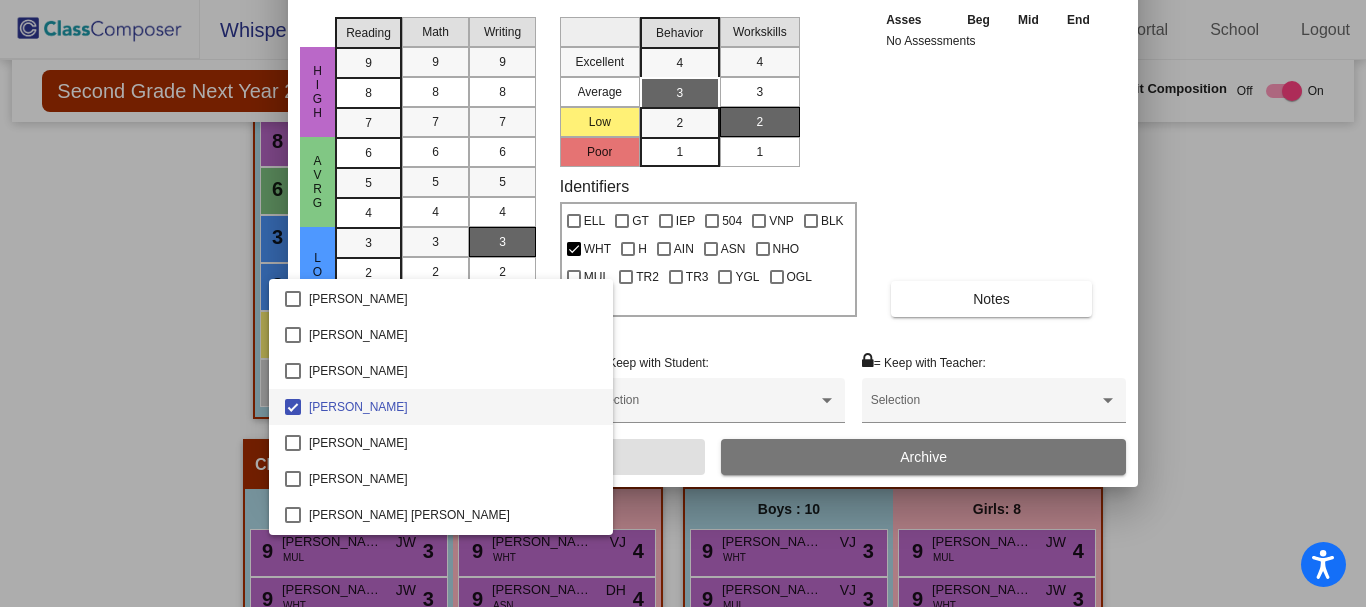 click at bounding box center [683, 303] 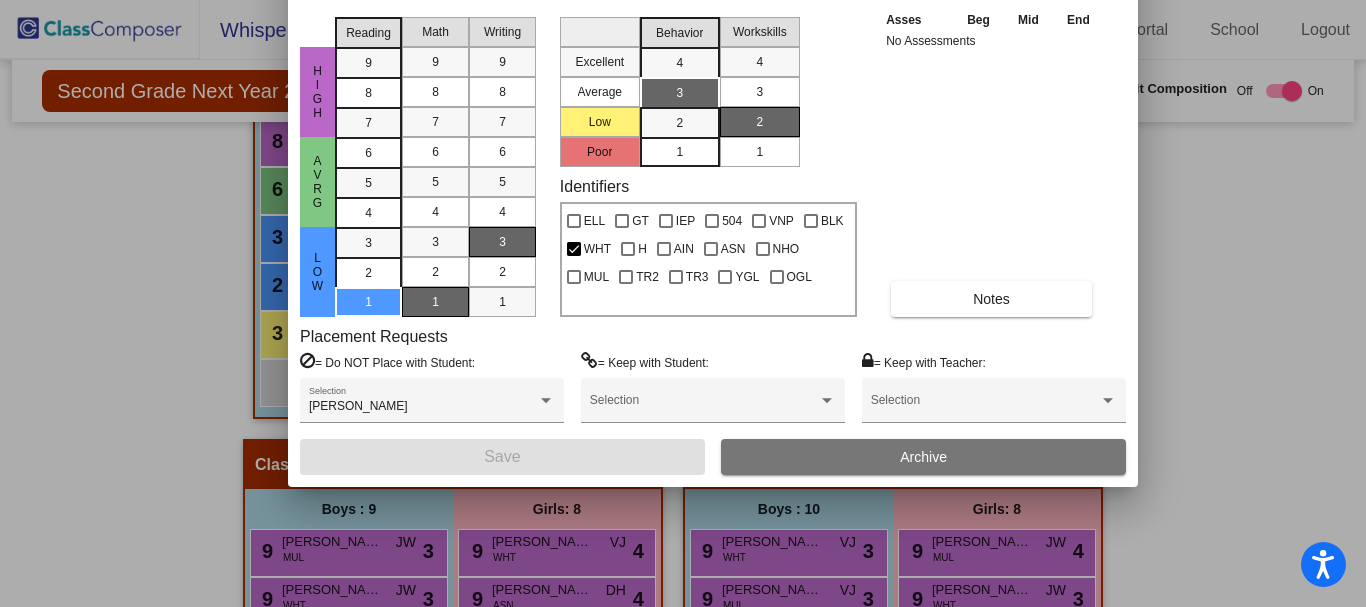 click on "Asses Beg Mid End No Assessments  Notes" at bounding box center [992, 163] 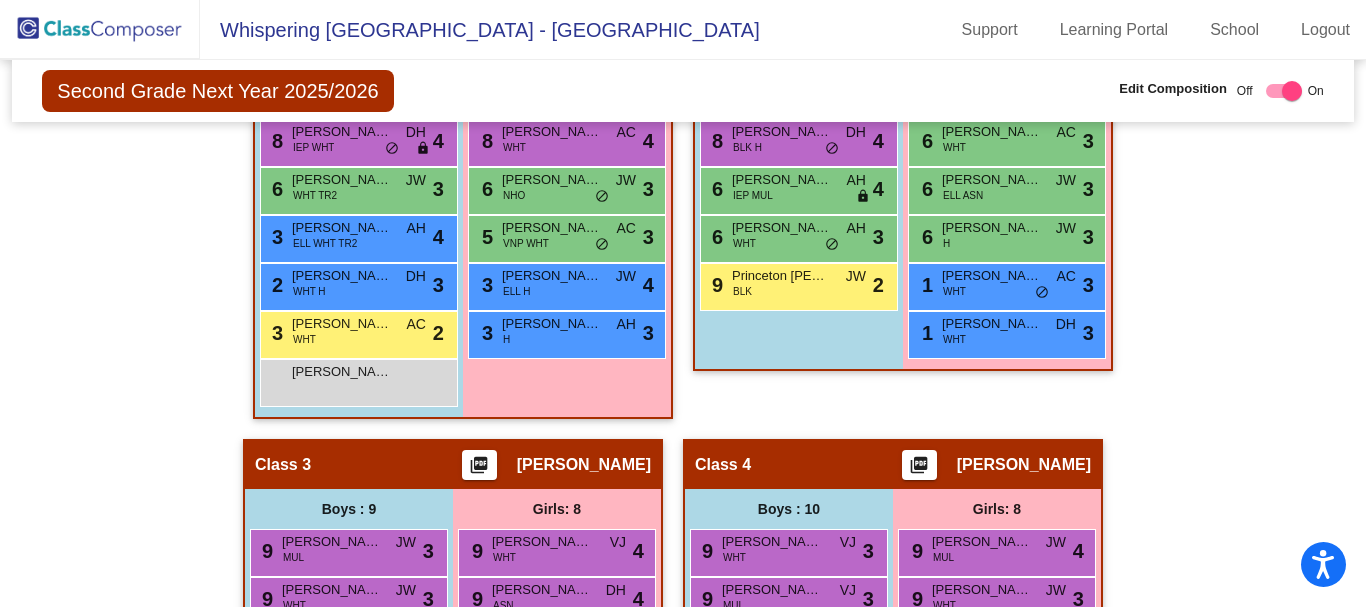 click on "Hallway   - Hallway Class  picture_as_pdf  Add Student  First Name Last Name Student Id  (Recommended)   Boy   Girl   [DEMOGRAPHIC_DATA] Add Close  Boys : 0    No Students   Girls: 0   No Students   Class 1    picture_as_pdf [PERSON_NAME]  Add Student  First Name Last Name Student Id  (Recommended)   Boy   Girl   [DEMOGRAPHIC_DATA] Add Close  Boys : 10  9 [PERSON_NAME] MUL JW lock do_not_disturb_alt 4 9 [PERSON_NAME] WHT VJ lock do_not_disturb_alt 3 9 [PERSON_NAME] WHT VJ lock do_not_disturb_alt 3 9 [PERSON_NAME] MUL JW lock do_not_disturb_alt 3 8 [PERSON_NAME] IEP WHT DH lock do_not_disturb_alt 4 6 [PERSON_NAME] WHT TR2 JW lock do_not_disturb_alt 3 3 [PERSON_NAME]-[PERSON_NAME] WHT TR2 AH lock do_not_disturb_alt 4 2 [PERSON_NAME] WHT H DH lock do_not_disturb_alt 3 3 Dade [PERSON_NAME] WHT AC lock do_not_disturb_alt 2 [PERSON_NAME]. R  [PERSON_NAME] lock do_not_disturb_alt Girls: 9 9 [PERSON_NAME] WHT DH lock do_not_disturb_alt 4 9 [PERSON_NAME] IEP WHT JW lock do_not_disturb_alt 3 9 [PERSON_NAME] WHT AH lock do_not_disturb_alt 3 9 3" 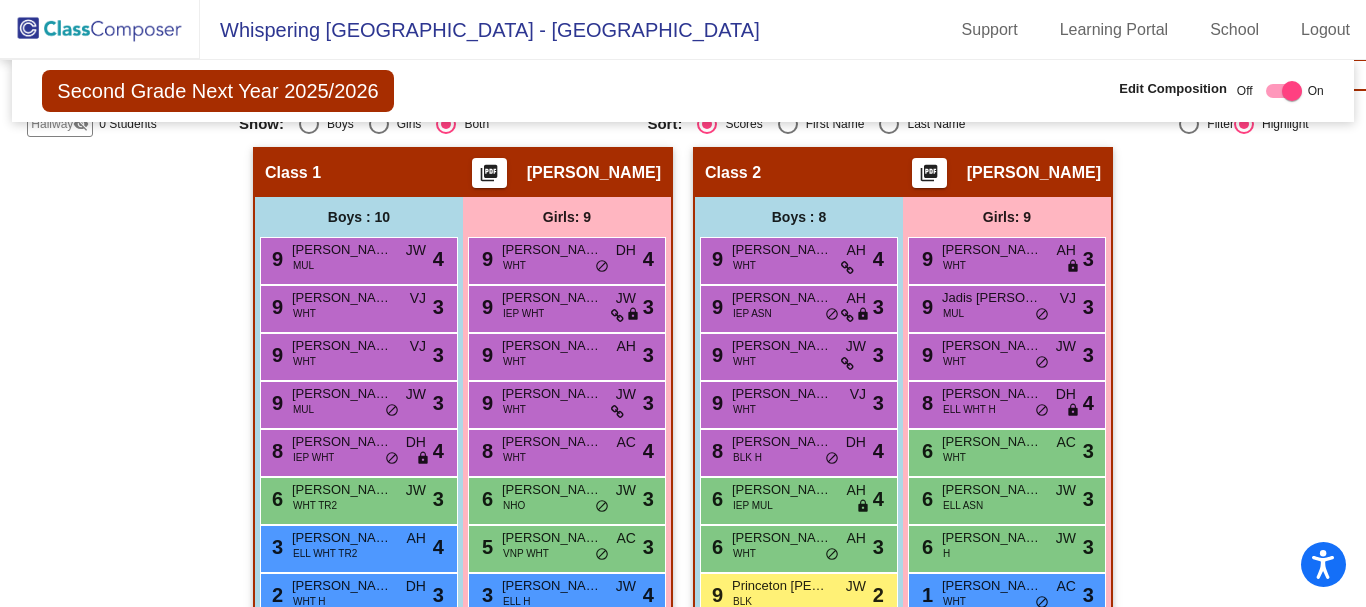scroll, scrollTop: 546, scrollLeft: 0, axis: vertical 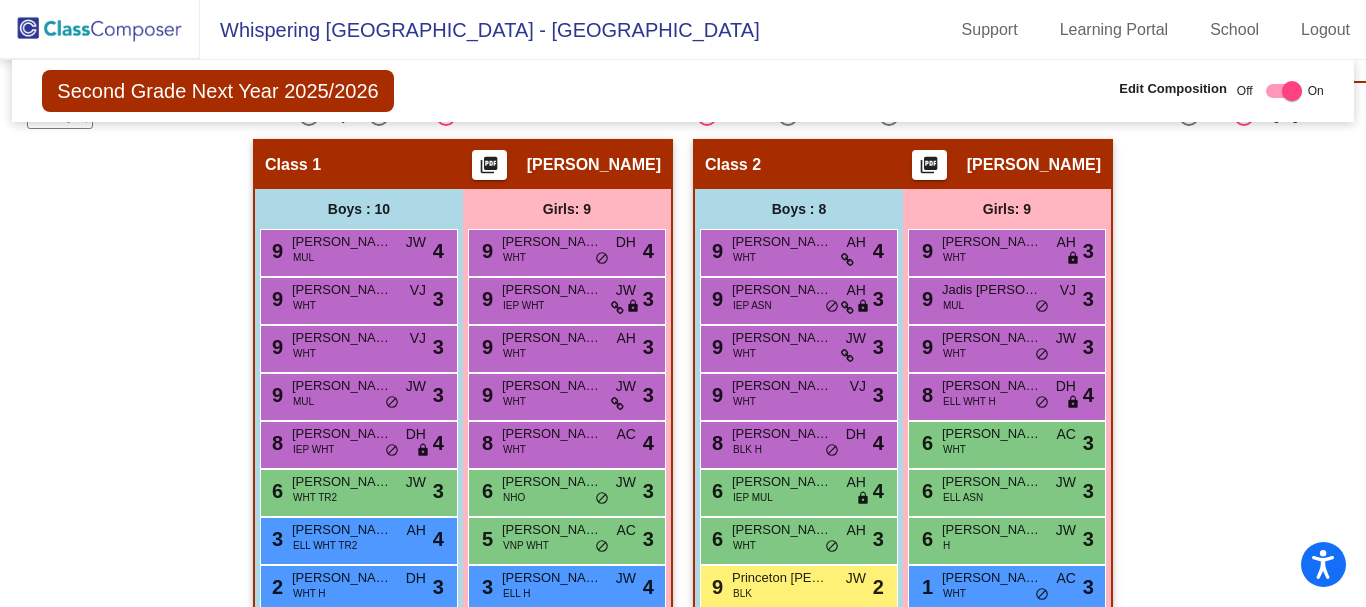 click 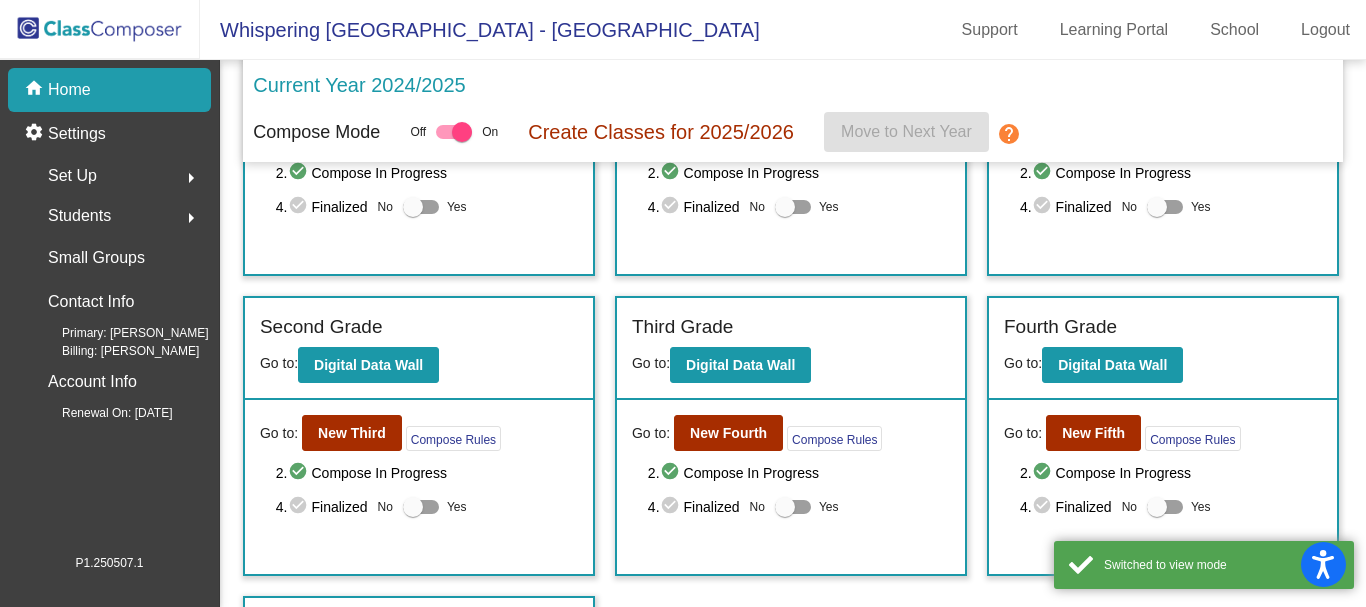 scroll, scrollTop: 275, scrollLeft: 0, axis: vertical 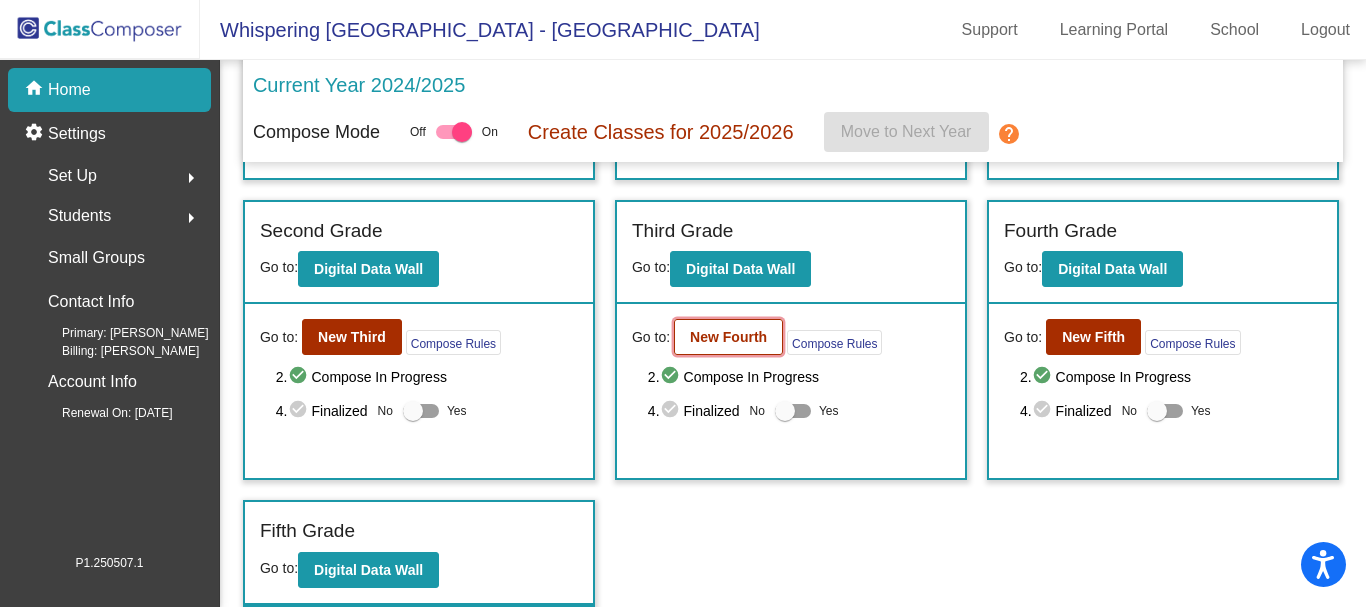 click on "New Fourth" 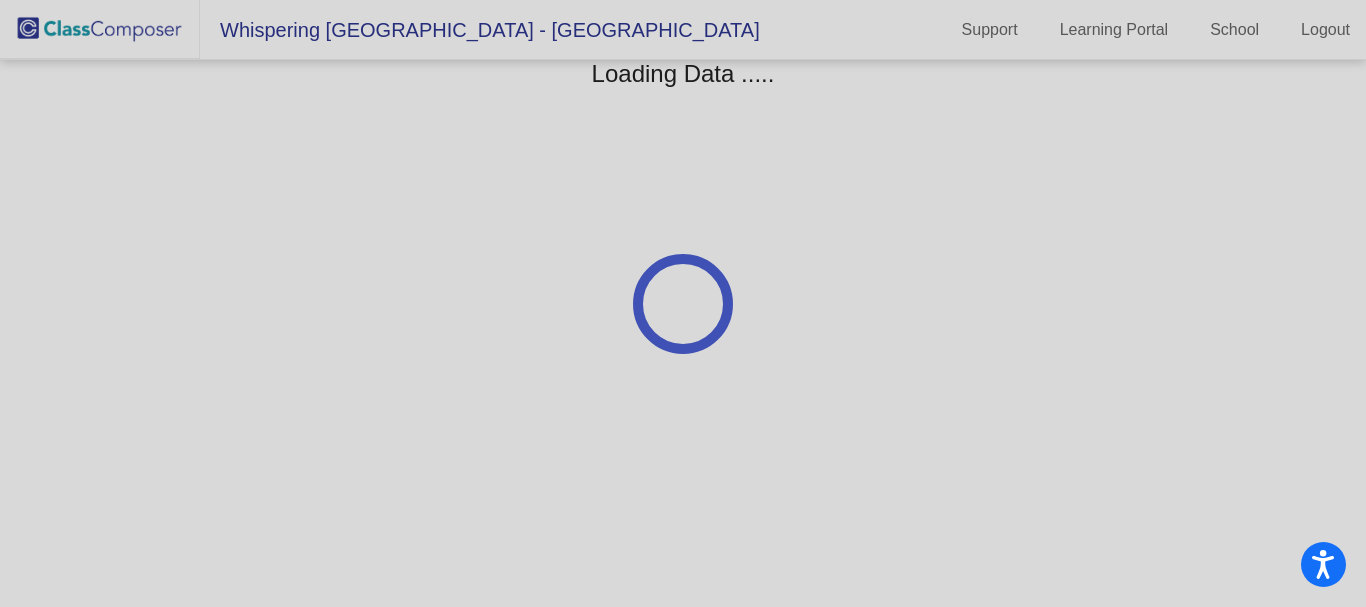 scroll, scrollTop: 0, scrollLeft: 0, axis: both 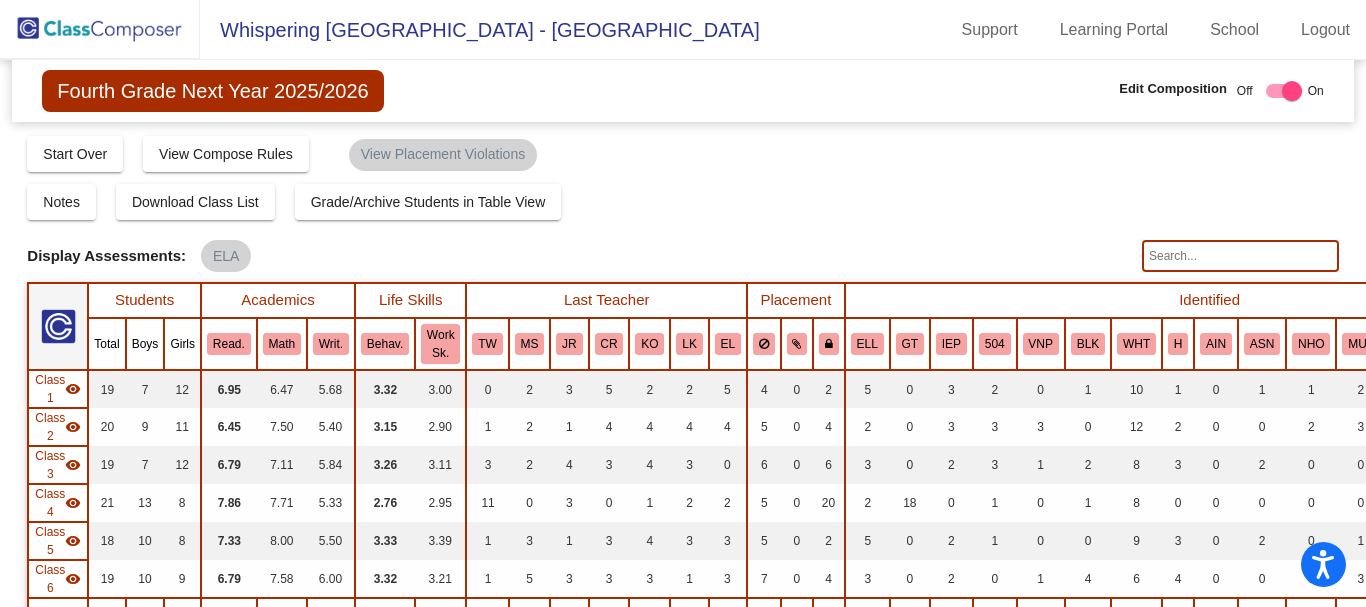 click 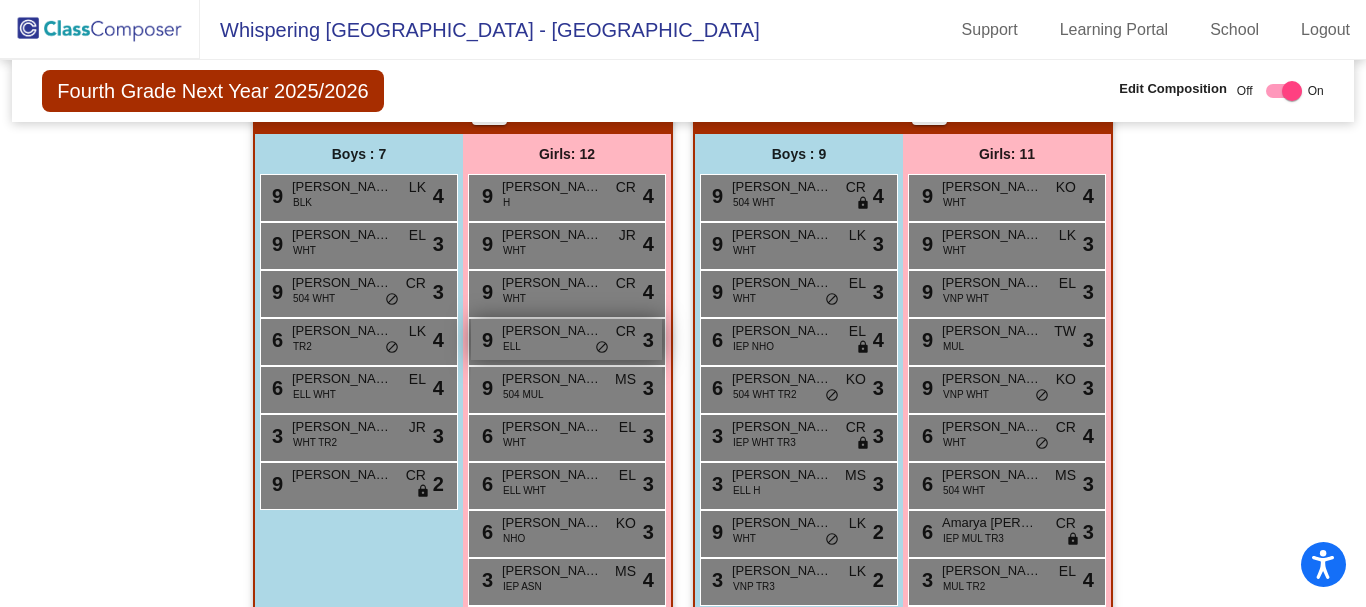 scroll, scrollTop: 600, scrollLeft: 0, axis: vertical 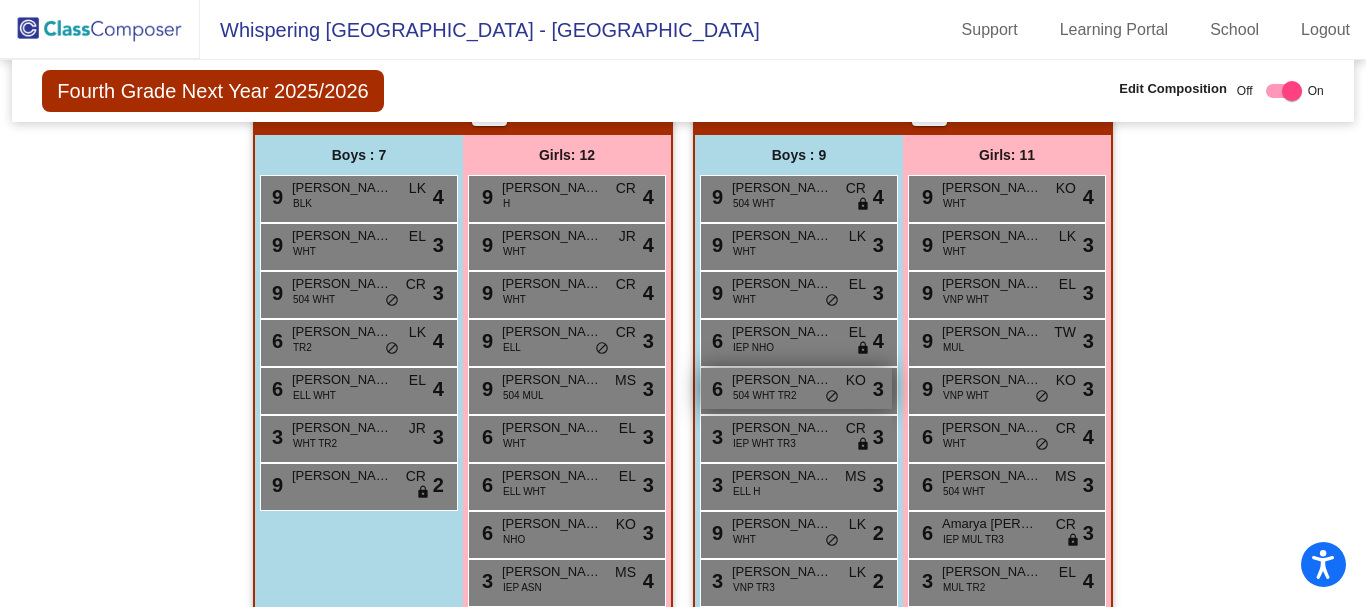 type on "Caleb" 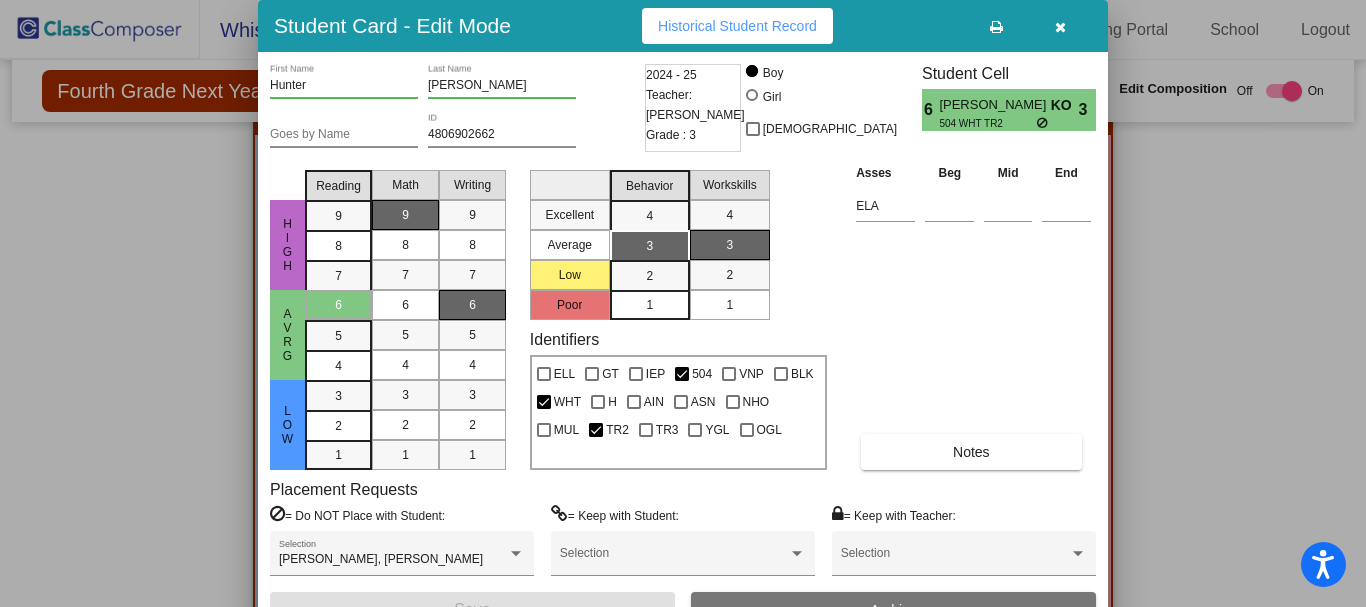 click at bounding box center (1060, 26) 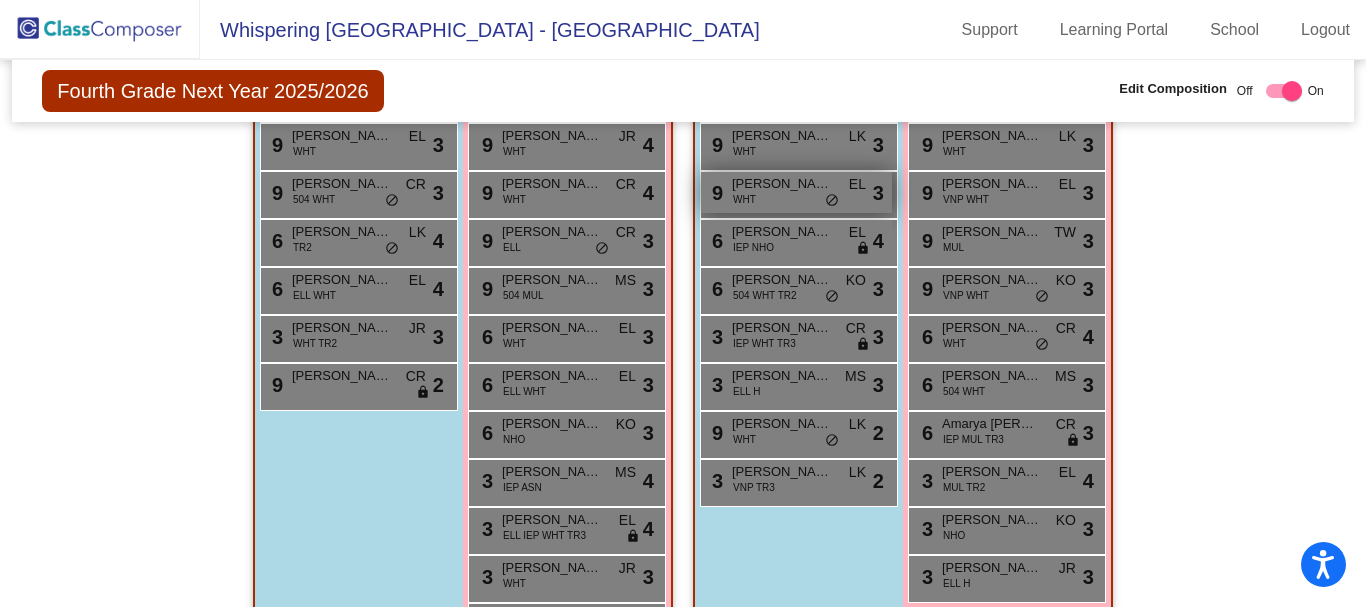 scroll, scrollTop: 500, scrollLeft: 0, axis: vertical 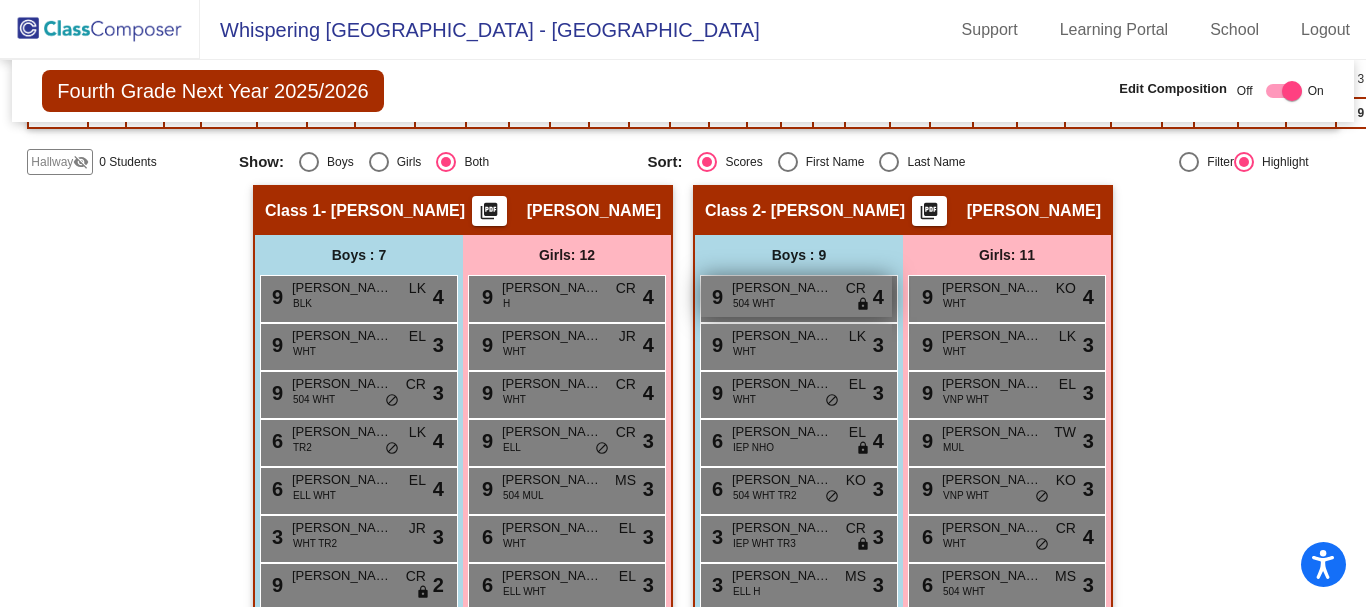 click on "504 WHT" at bounding box center [754, 303] 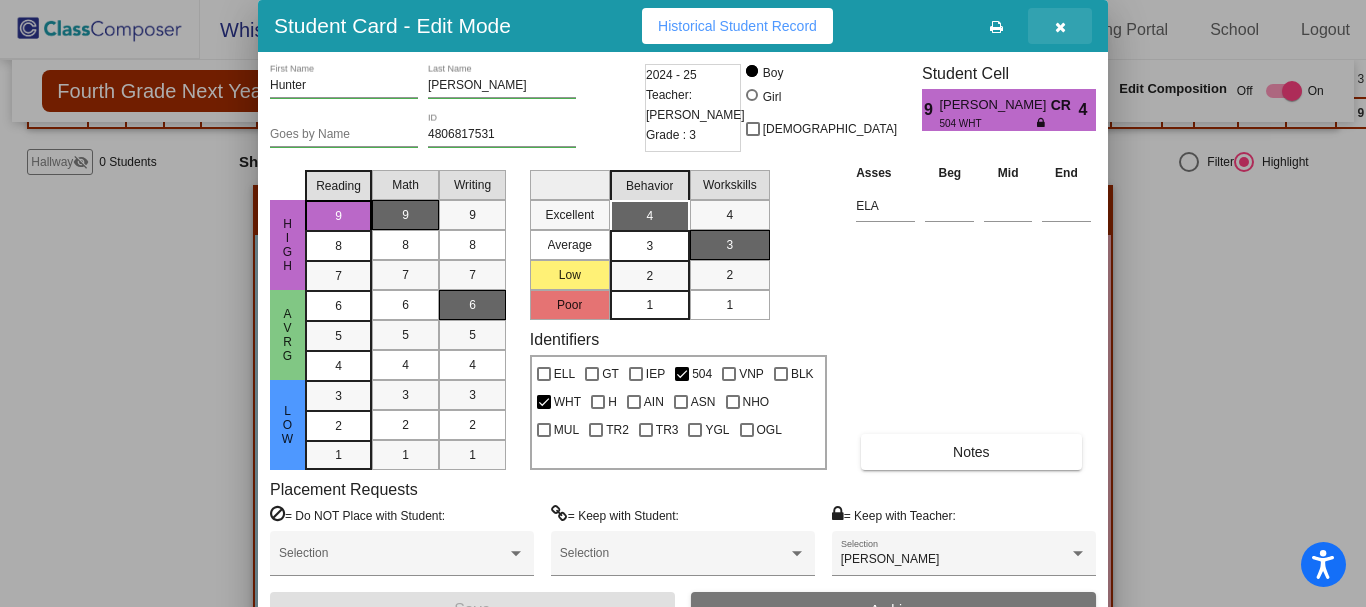 click at bounding box center (1060, 27) 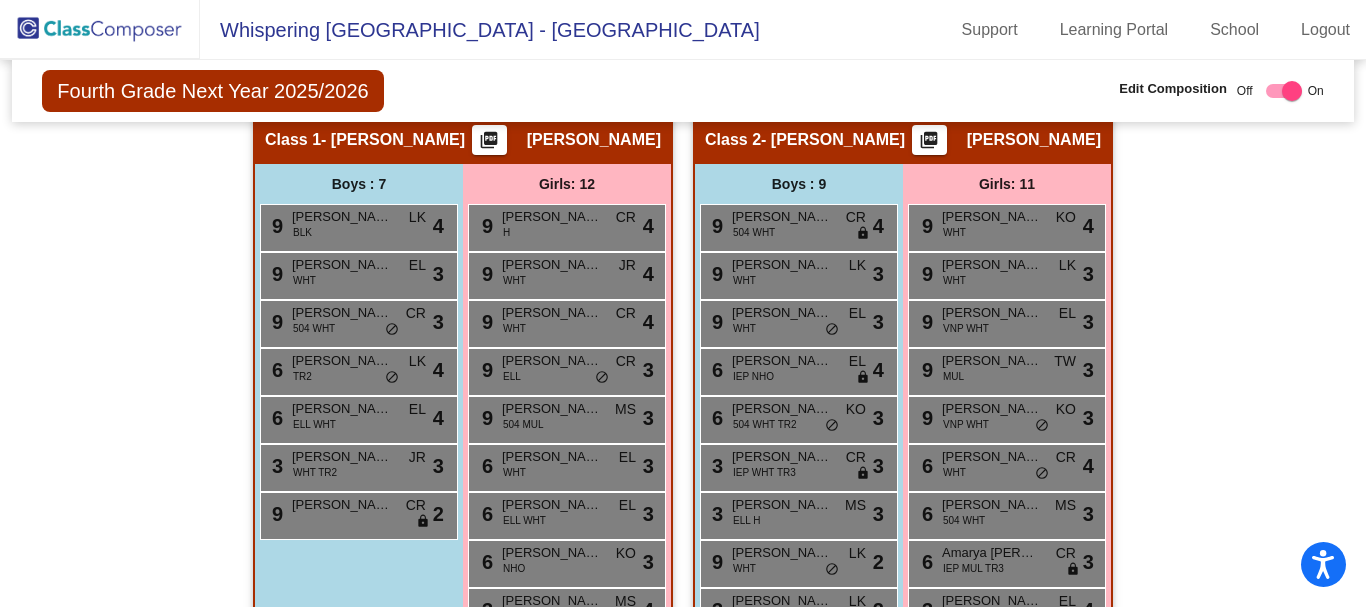 scroll, scrollTop: 600, scrollLeft: 0, axis: vertical 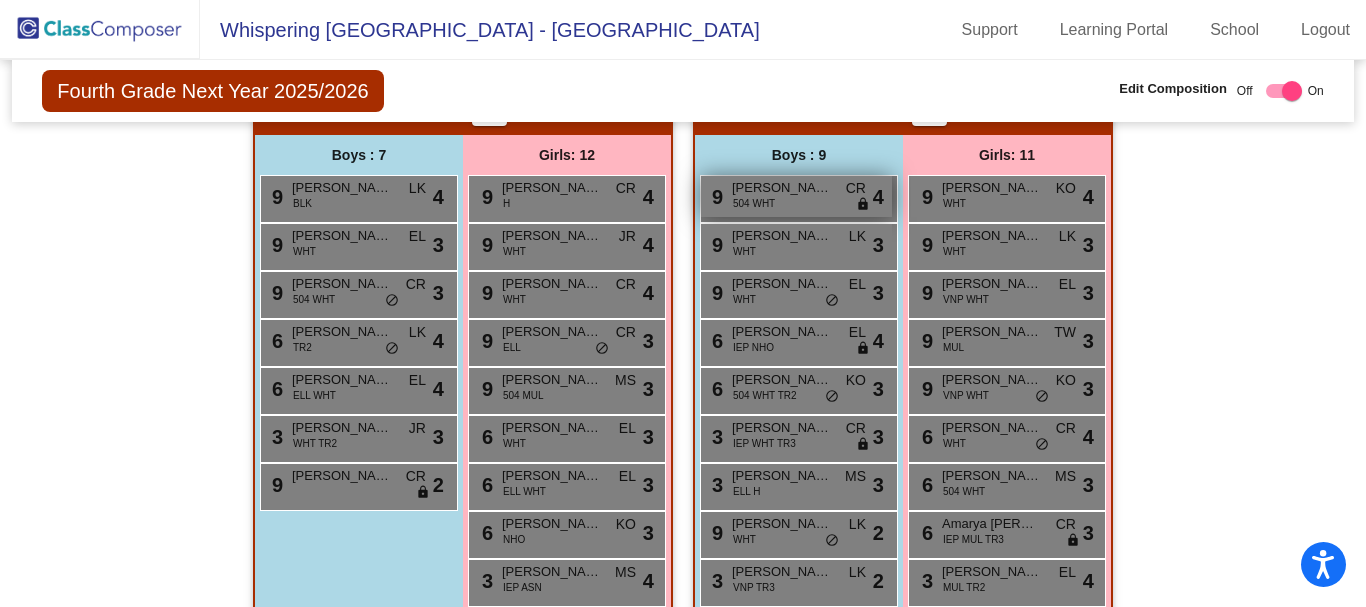 click on "9 [PERSON_NAME] 504 WHT CR lock do_not_disturb_alt 4" at bounding box center (796, 196) 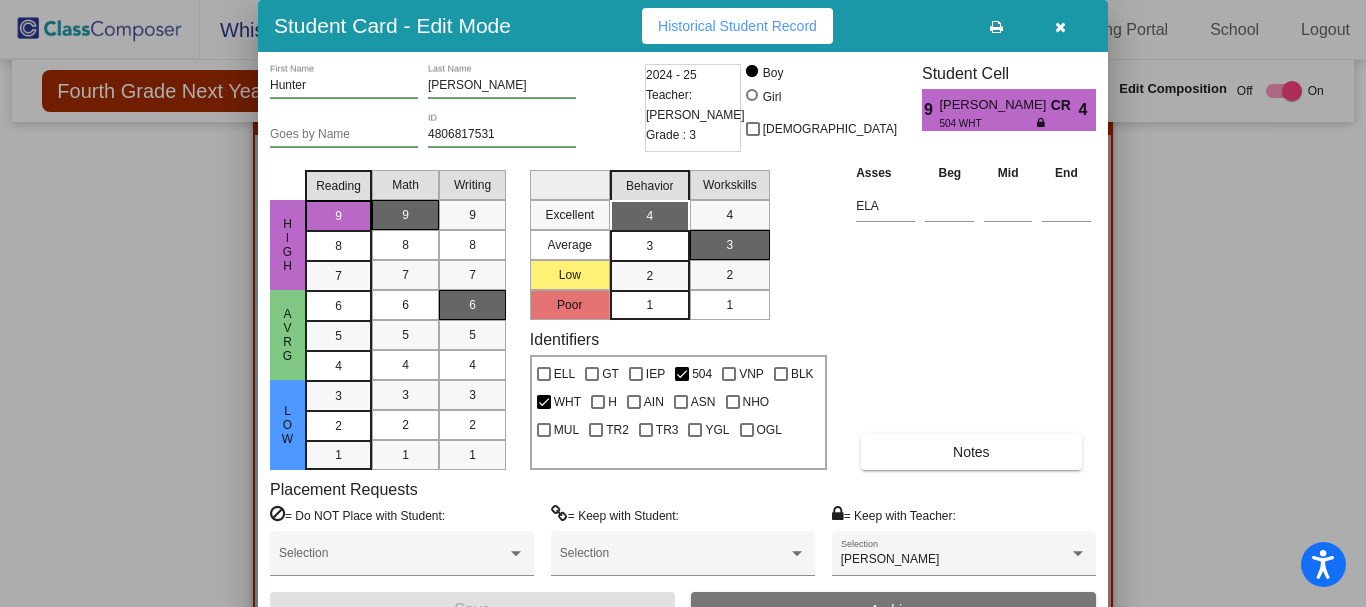 drag, startPoint x: 557, startPoint y: 29, endPoint x: 547, endPoint y: -22, distance: 51.971146 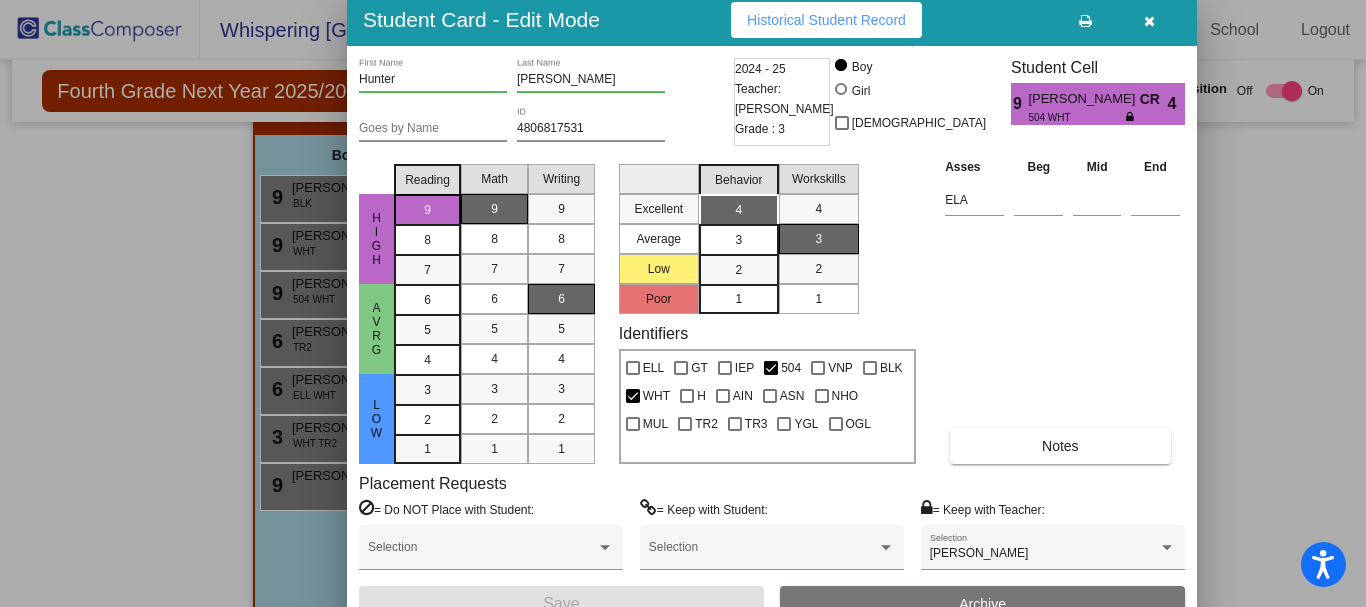 drag, startPoint x: 544, startPoint y: 41, endPoint x: 663, endPoint y: 28, distance: 119.70798 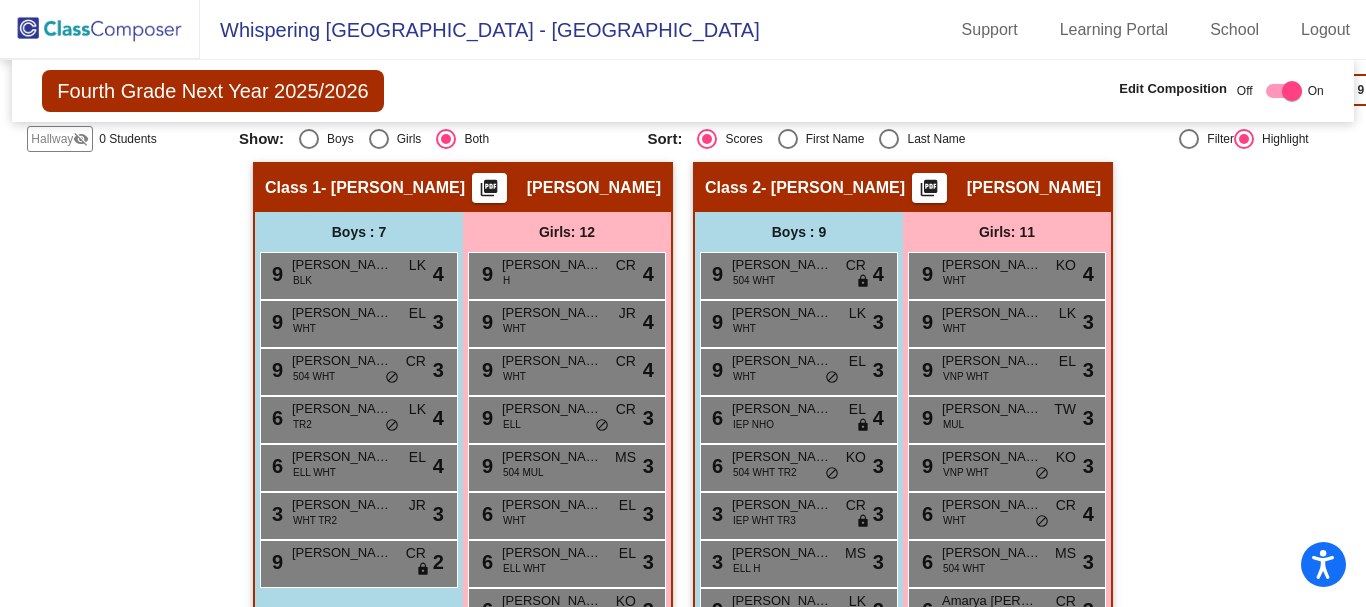 scroll, scrollTop: 500, scrollLeft: 0, axis: vertical 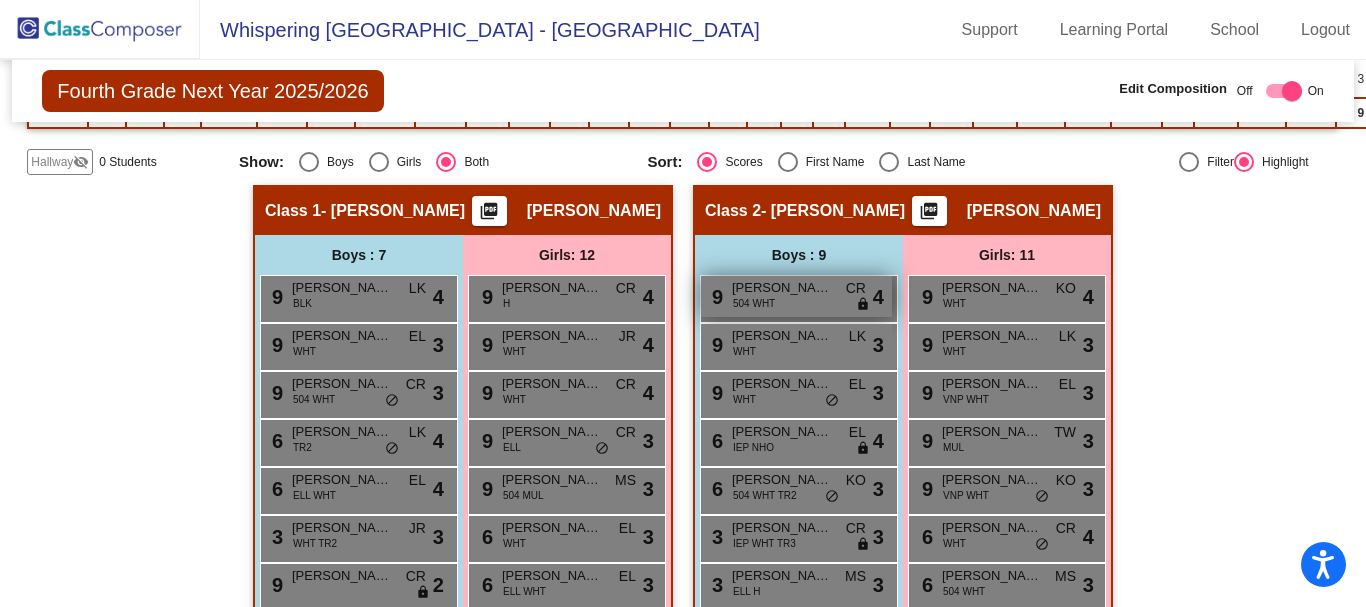 click on "9 [PERSON_NAME] 504 WHT CR lock do_not_disturb_alt 4" at bounding box center (796, 296) 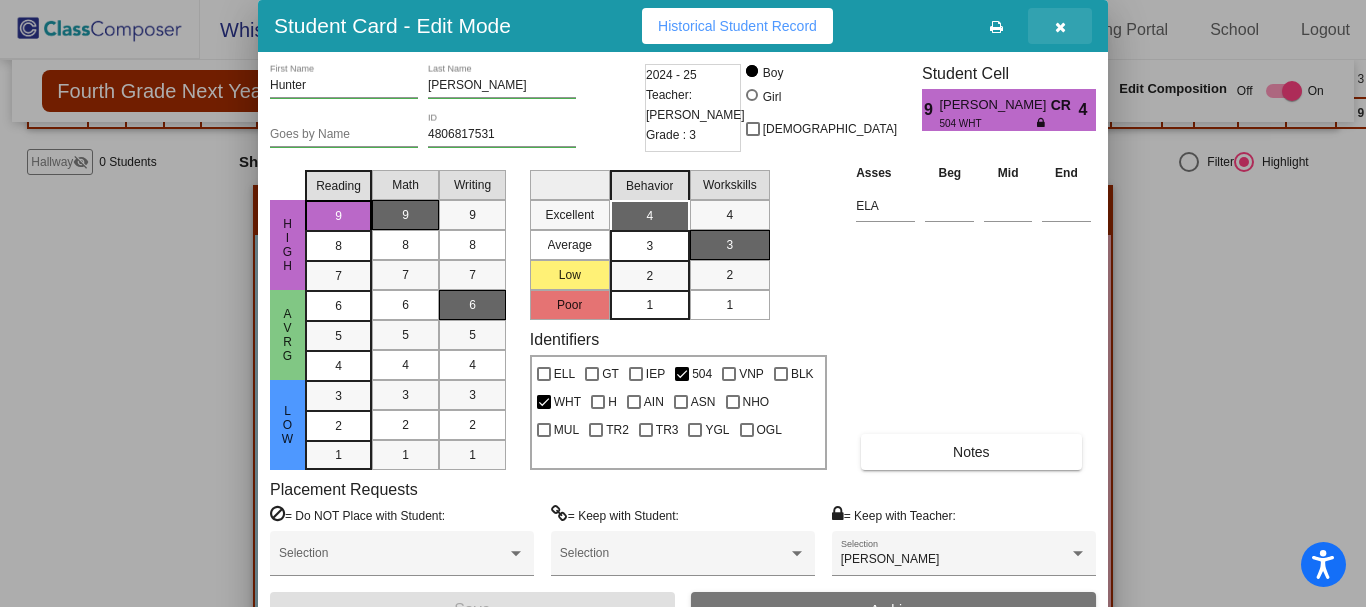 click at bounding box center [1060, 27] 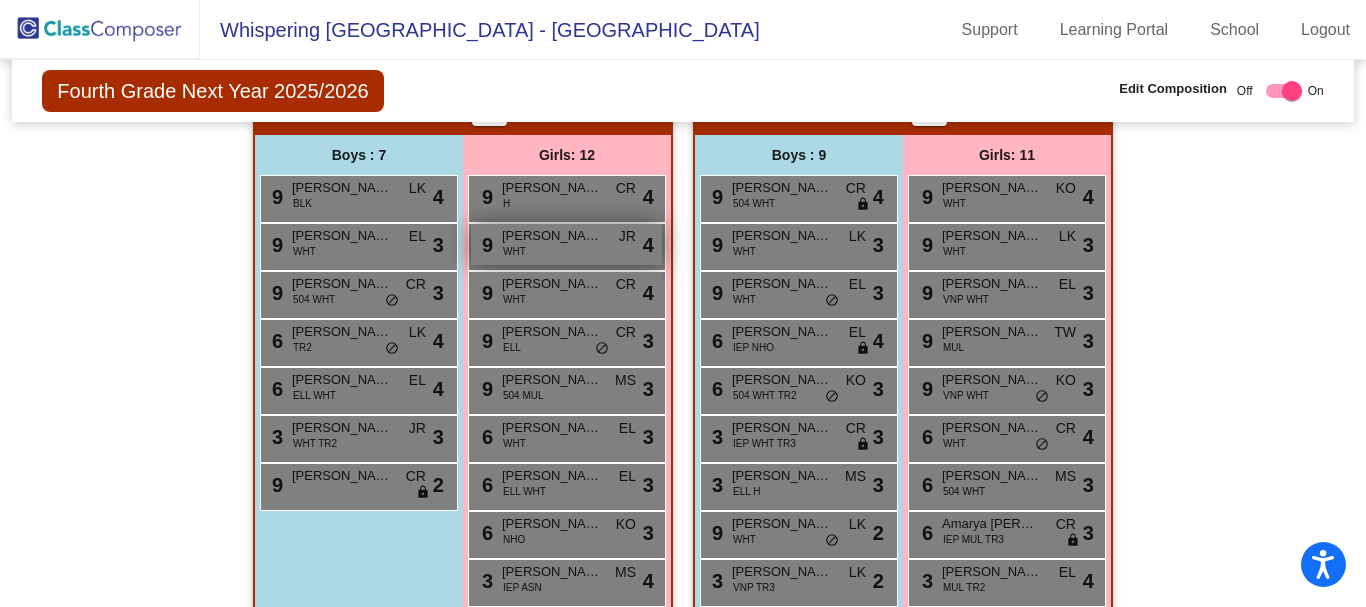 scroll, scrollTop: 500, scrollLeft: 0, axis: vertical 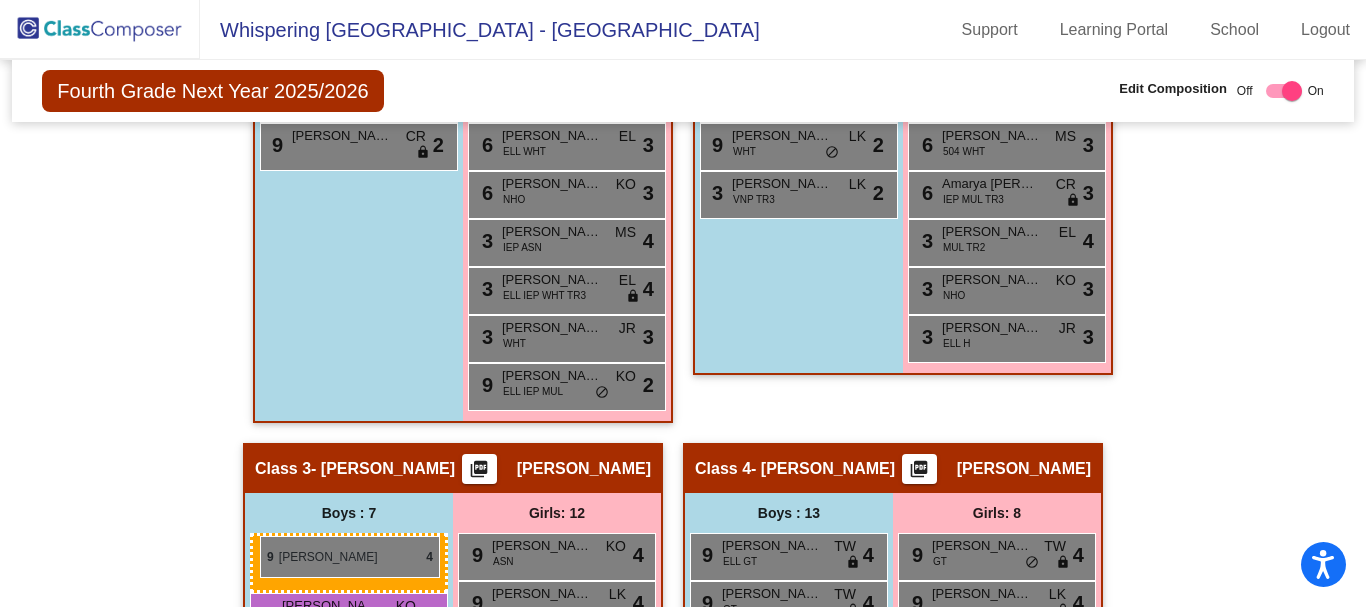 drag, startPoint x: 787, startPoint y: 298, endPoint x: 260, endPoint y: 536, distance: 578.24994 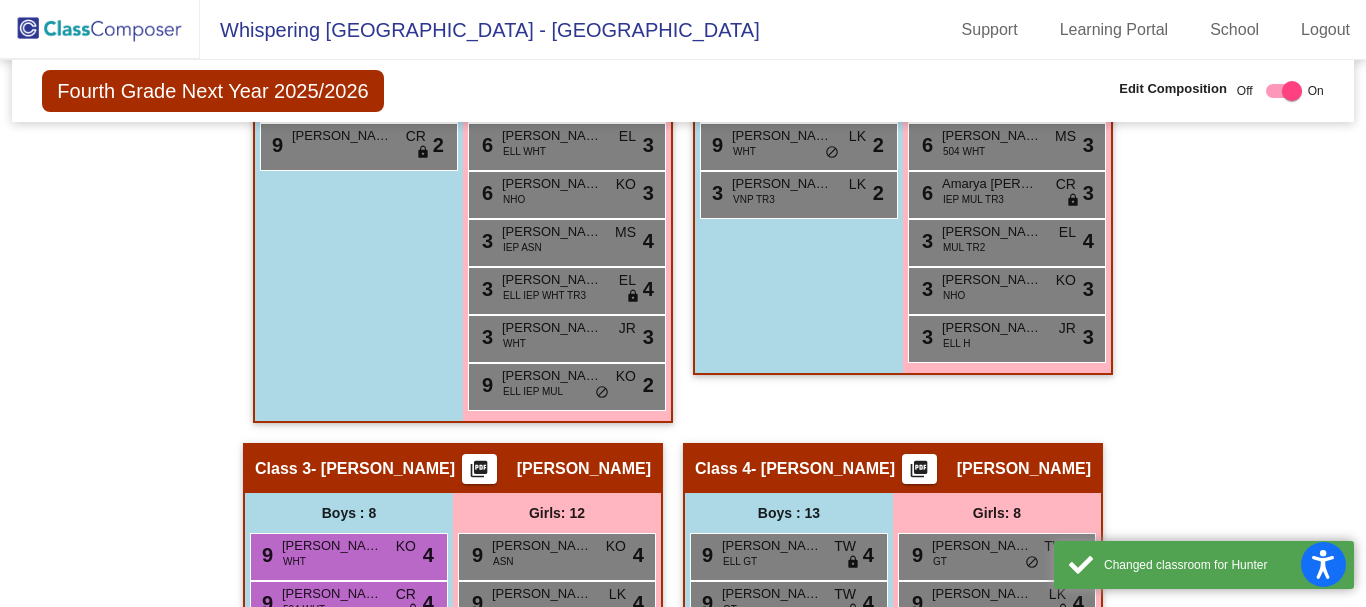 scroll, scrollTop: 1140, scrollLeft: 0, axis: vertical 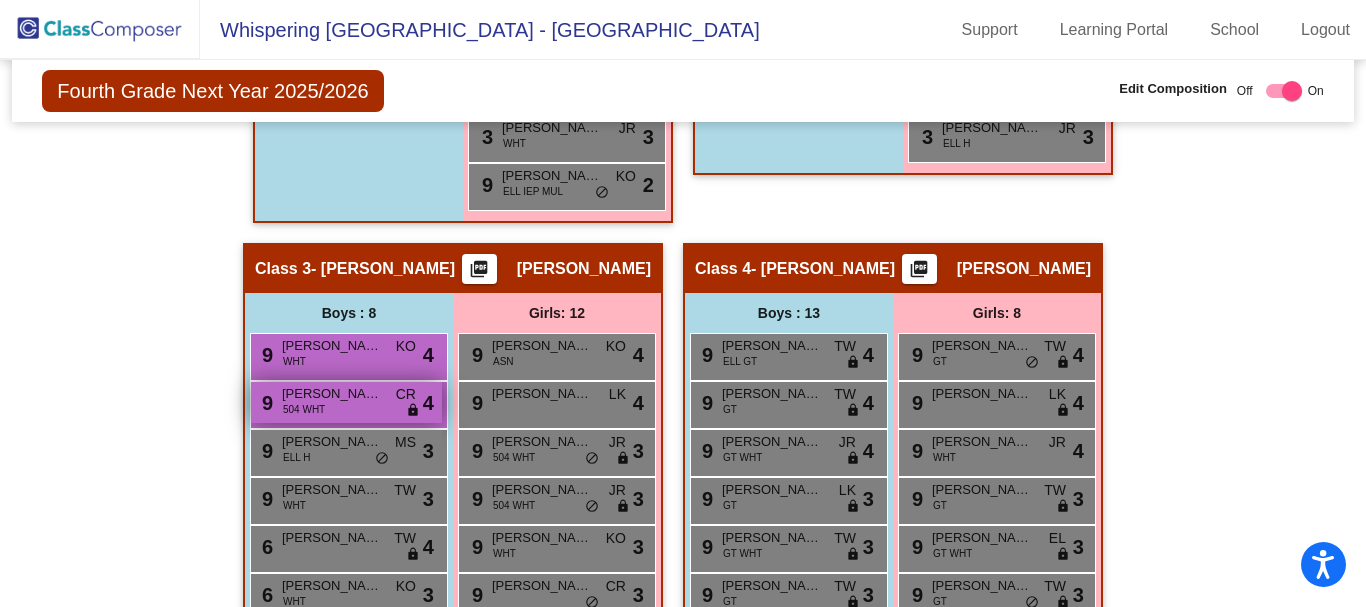 click on "[PERSON_NAME]" at bounding box center (332, 394) 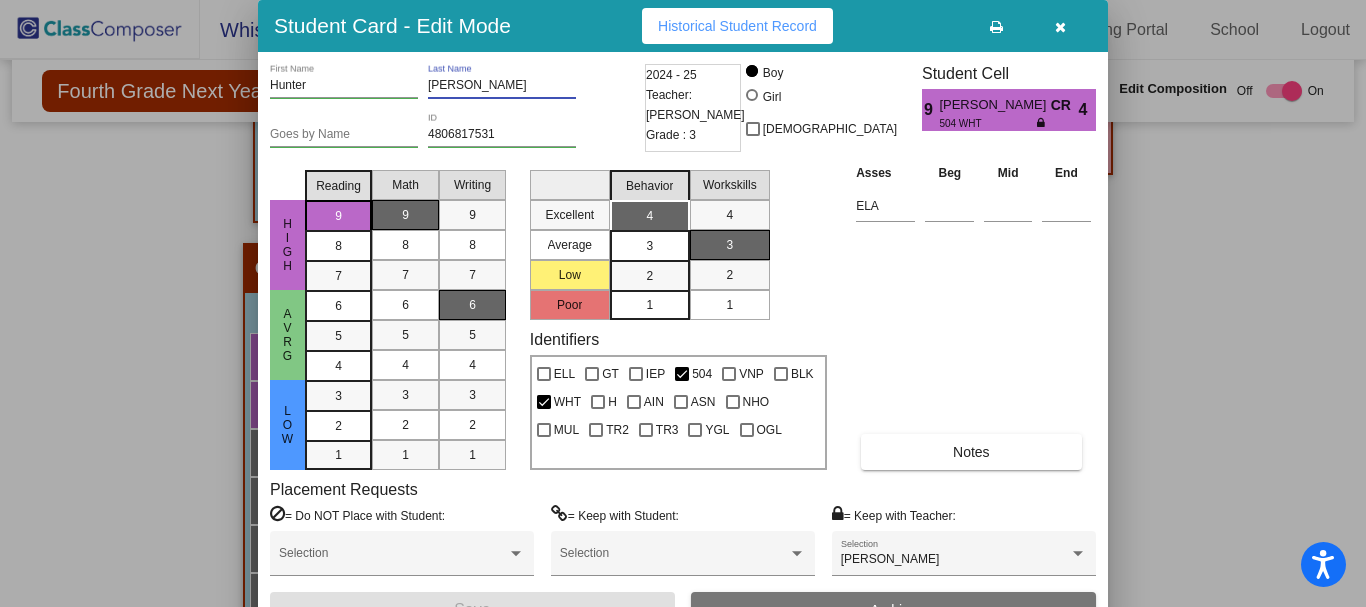 click on "[PERSON_NAME]" at bounding box center [502, 86] 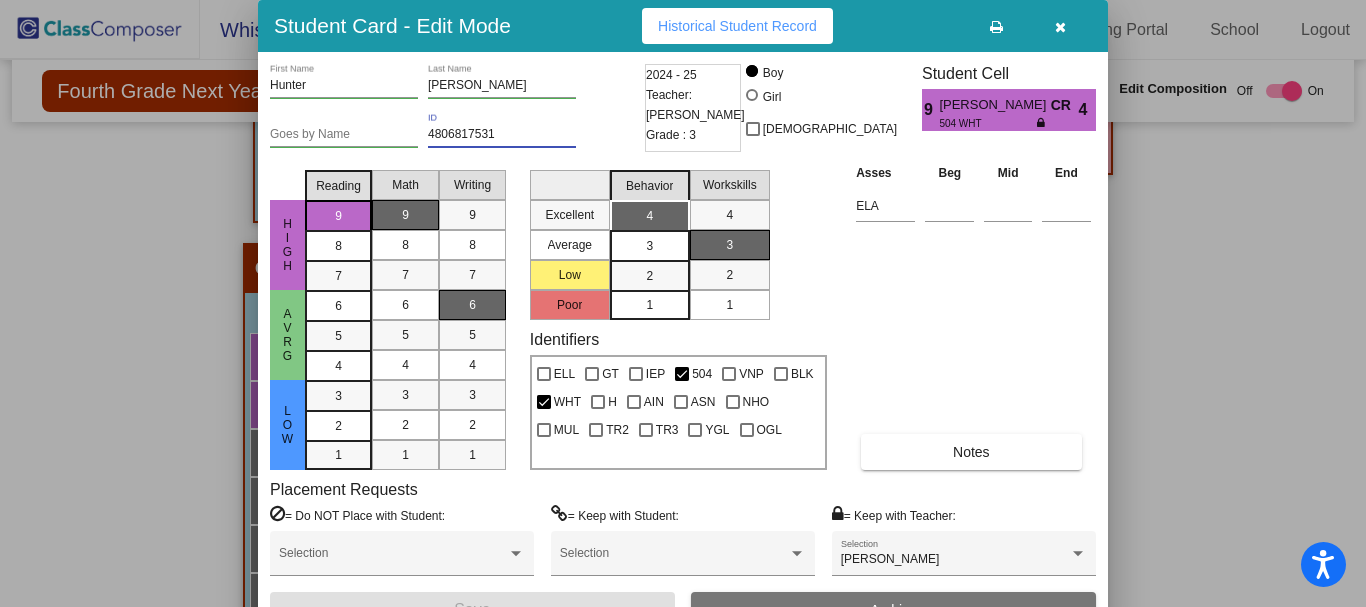 drag, startPoint x: 529, startPoint y: 132, endPoint x: 424, endPoint y: 145, distance: 105.801704 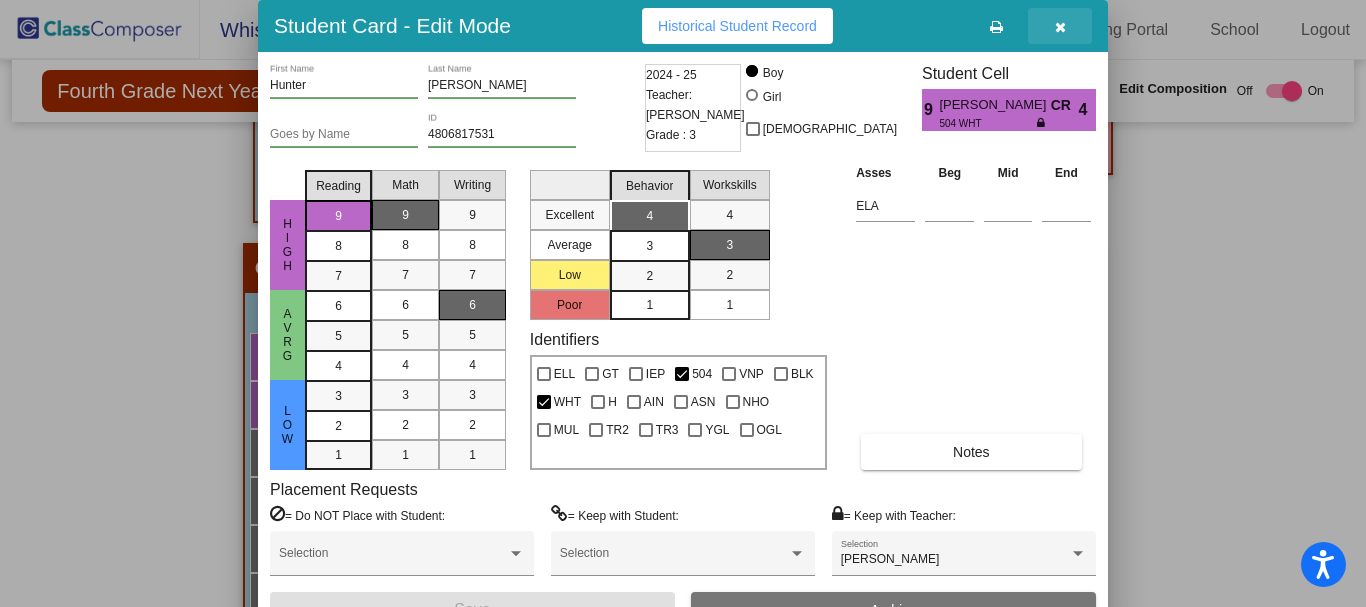 click at bounding box center [1060, 27] 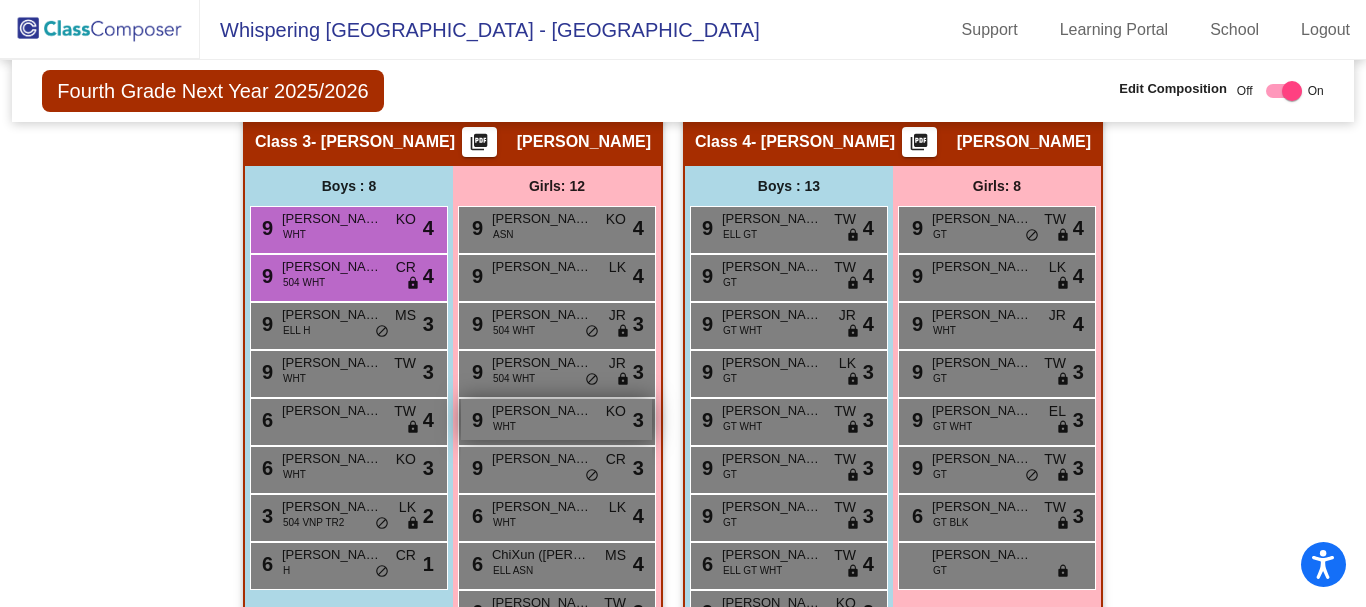 scroll, scrollTop: 1340, scrollLeft: 0, axis: vertical 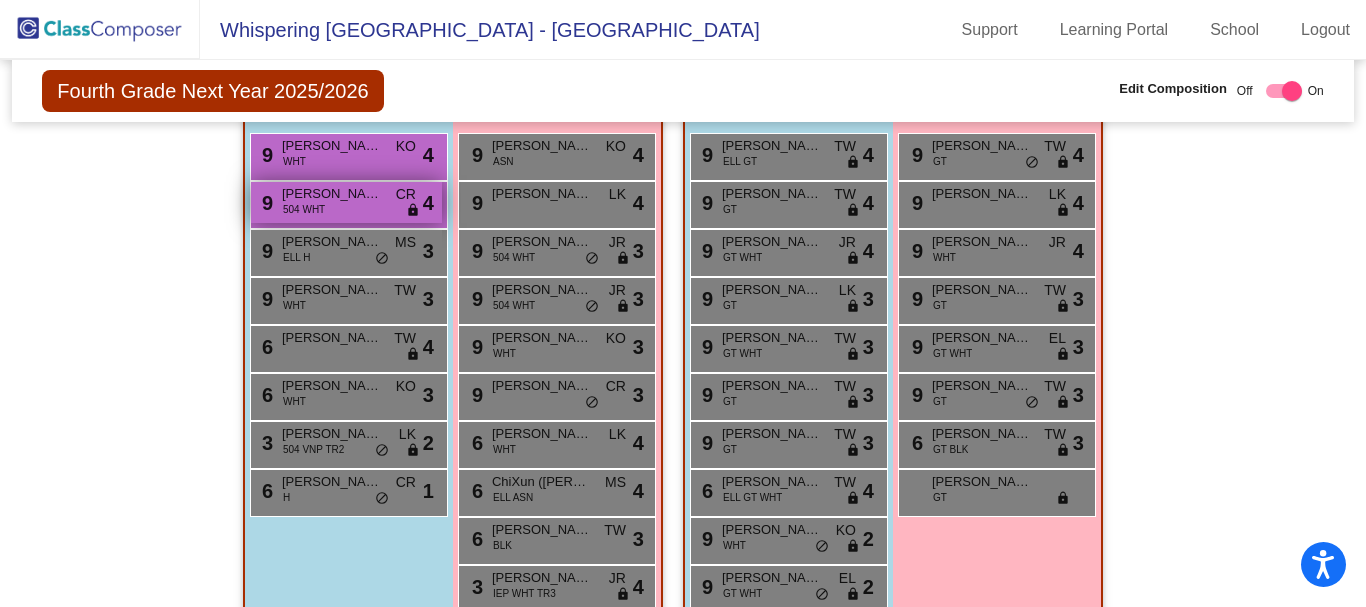 click on "[PERSON_NAME]" at bounding box center [332, 194] 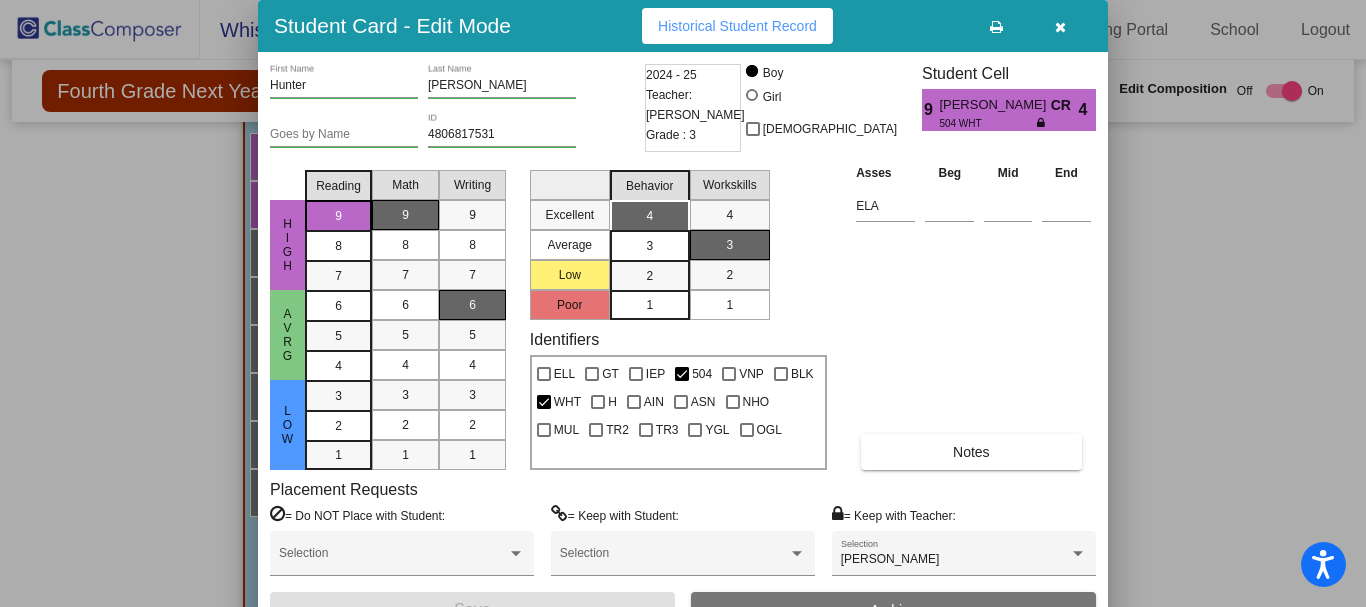 click at bounding box center (1060, 26) 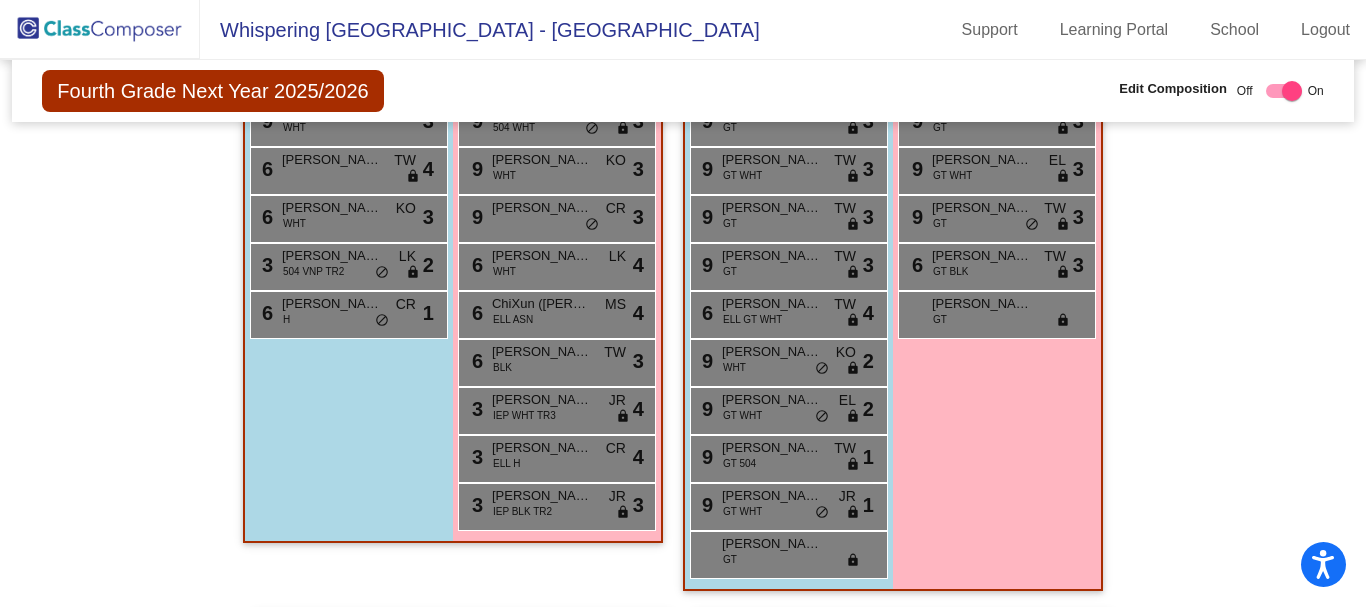 scroll, scrollTop: 1440, scrollLeft: 0, axis: vertical 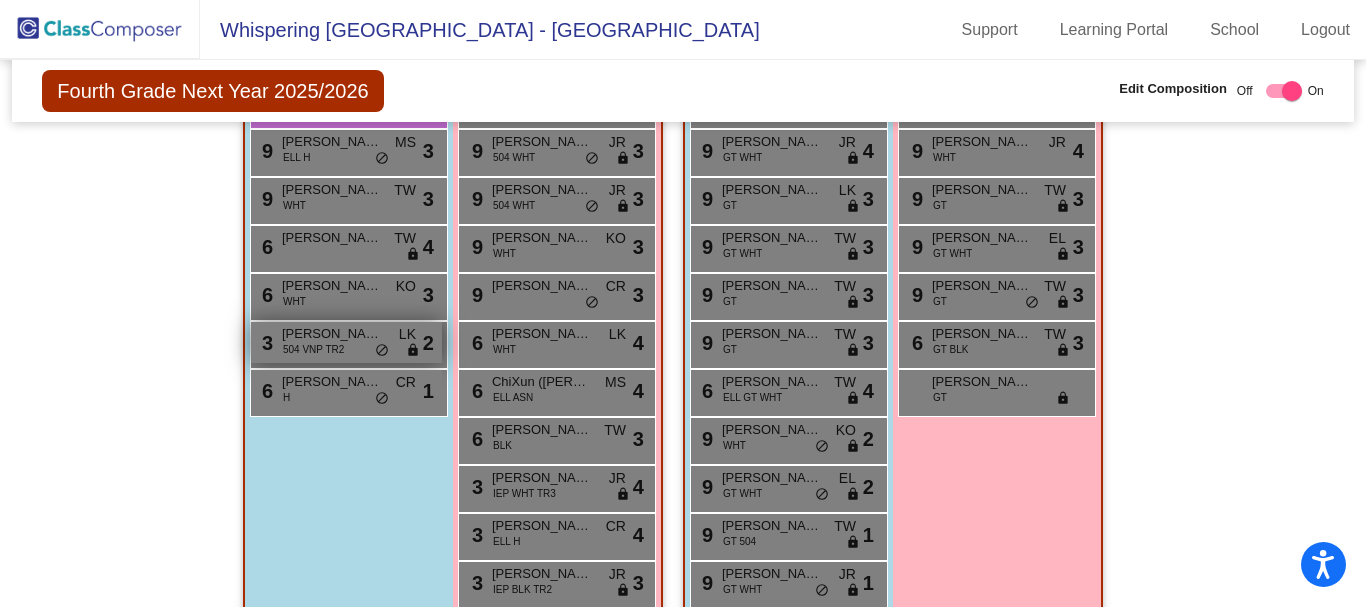 click on "504 VNP TR2" at bounding box center (313, 349) 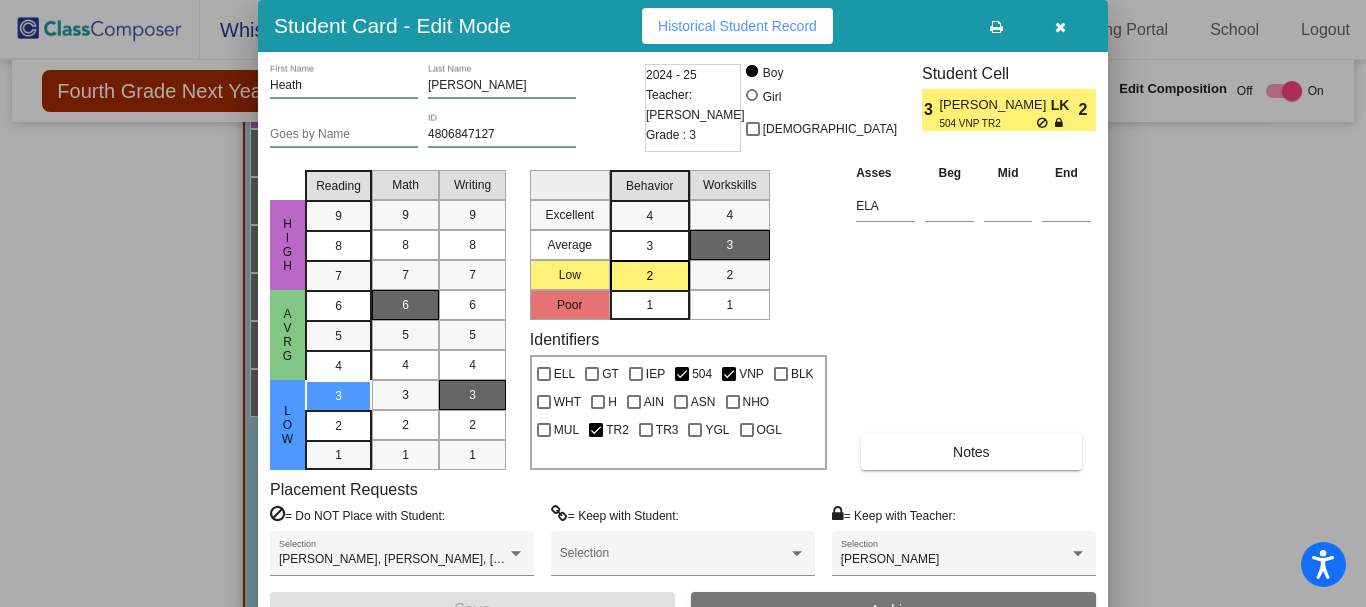 click at bounding box center [1060, 27] 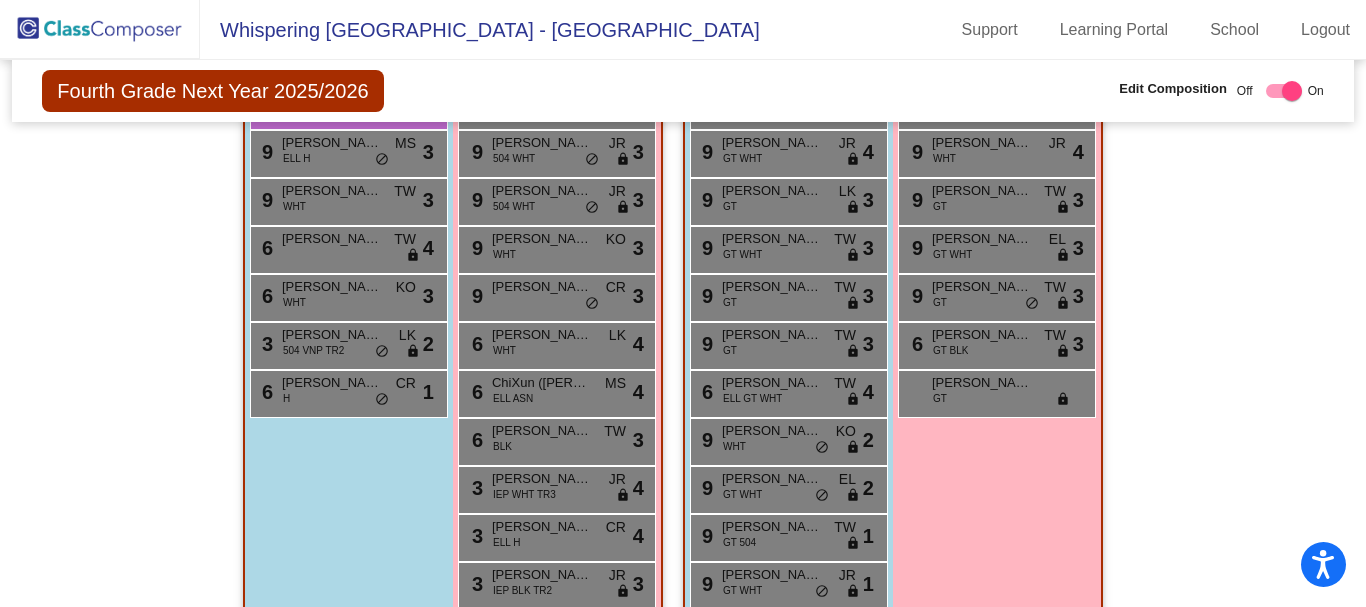 scroll, scrollTop: 1440, scrollLeft: 0, axis: vertical 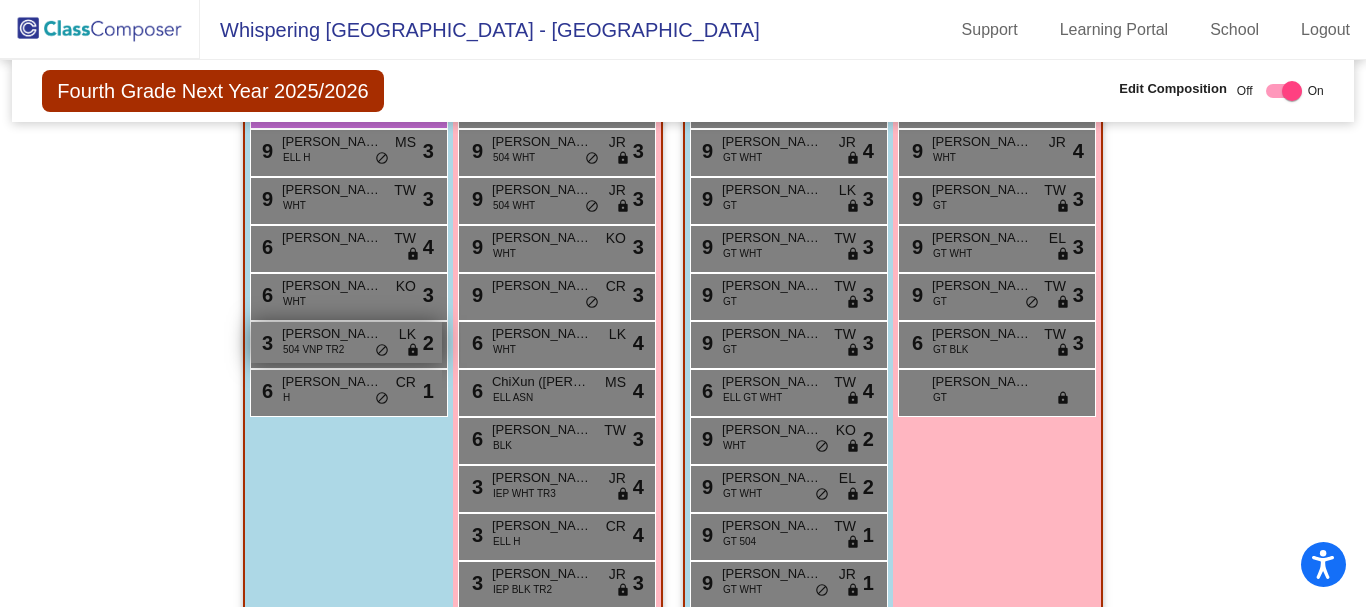 click on "[PERSON_NAME]" at bounding box center [332, 334] 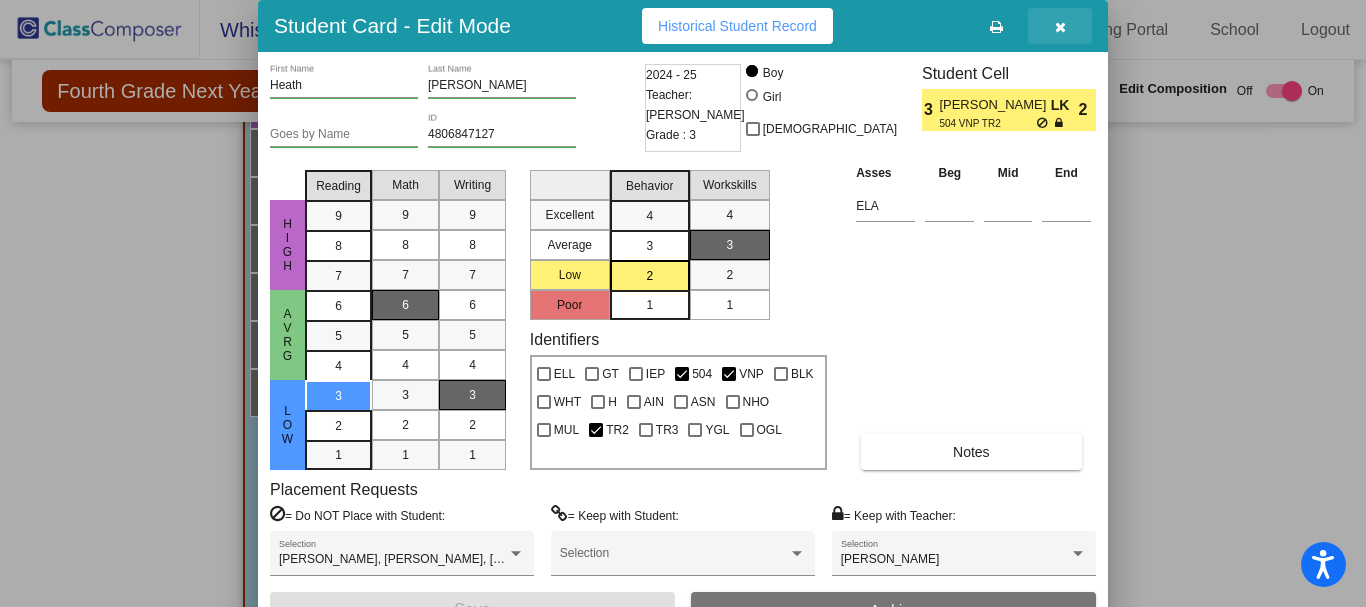 click at bounding box center [1060, 27] 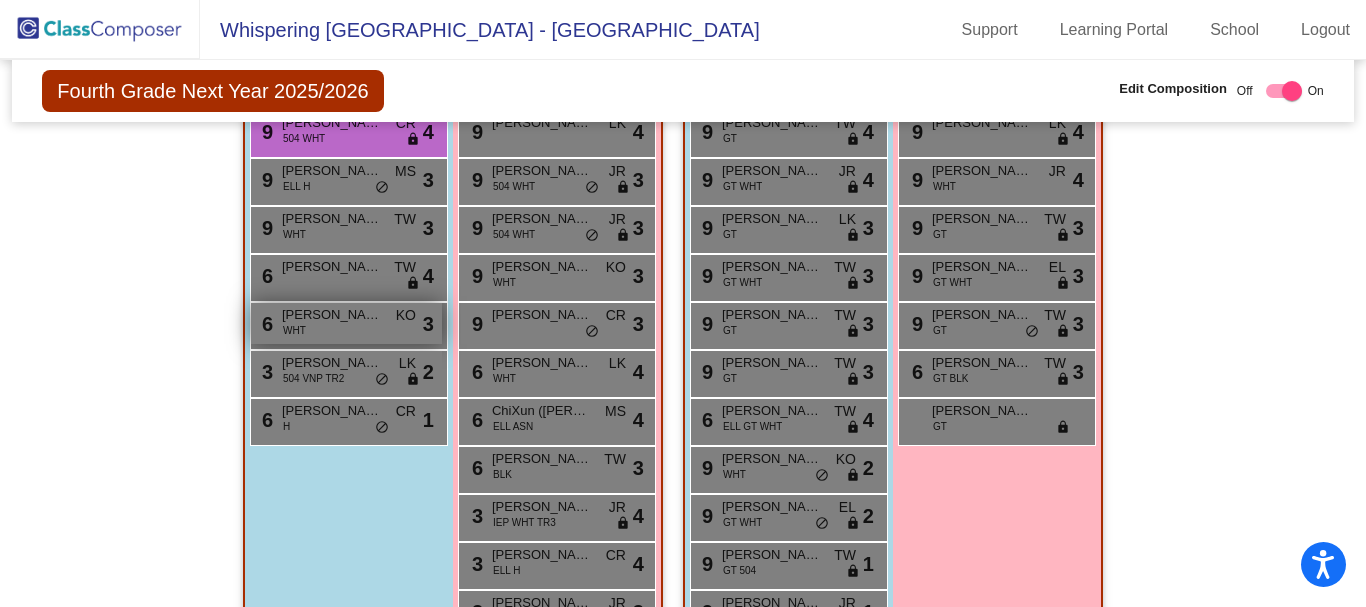 scroll, scrollTop: 1440, scrollLeft: 0, axis: vertical 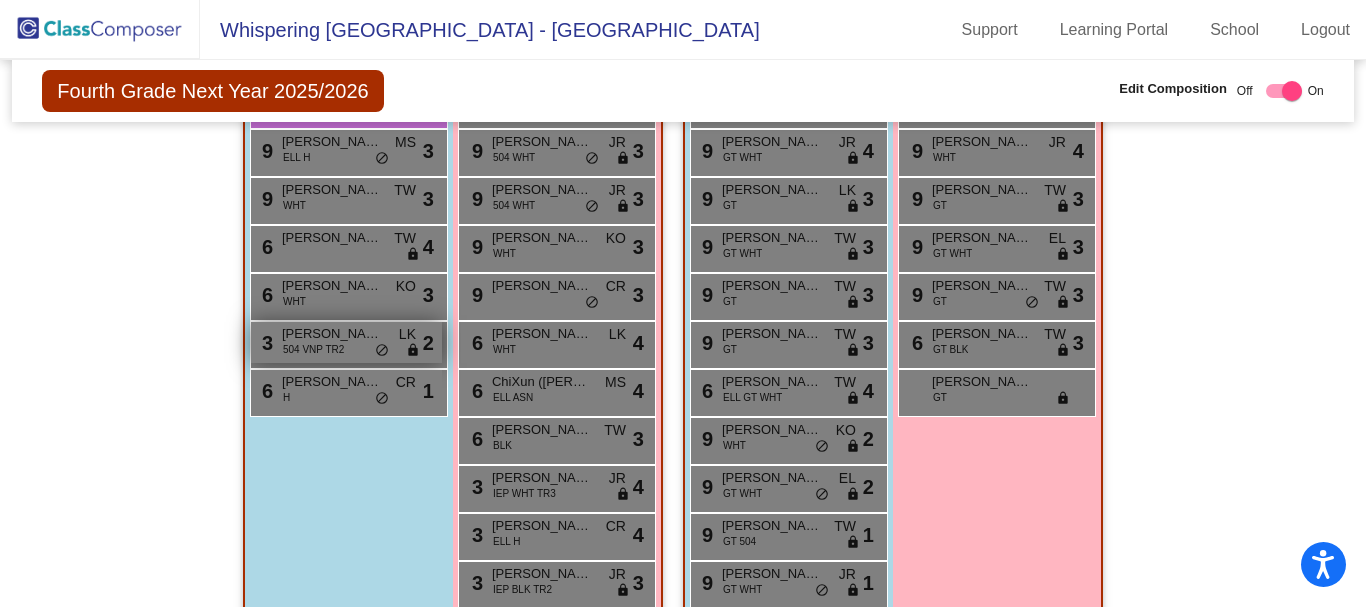 click on "504 VNP TR2" at bounding box center [313, 349] 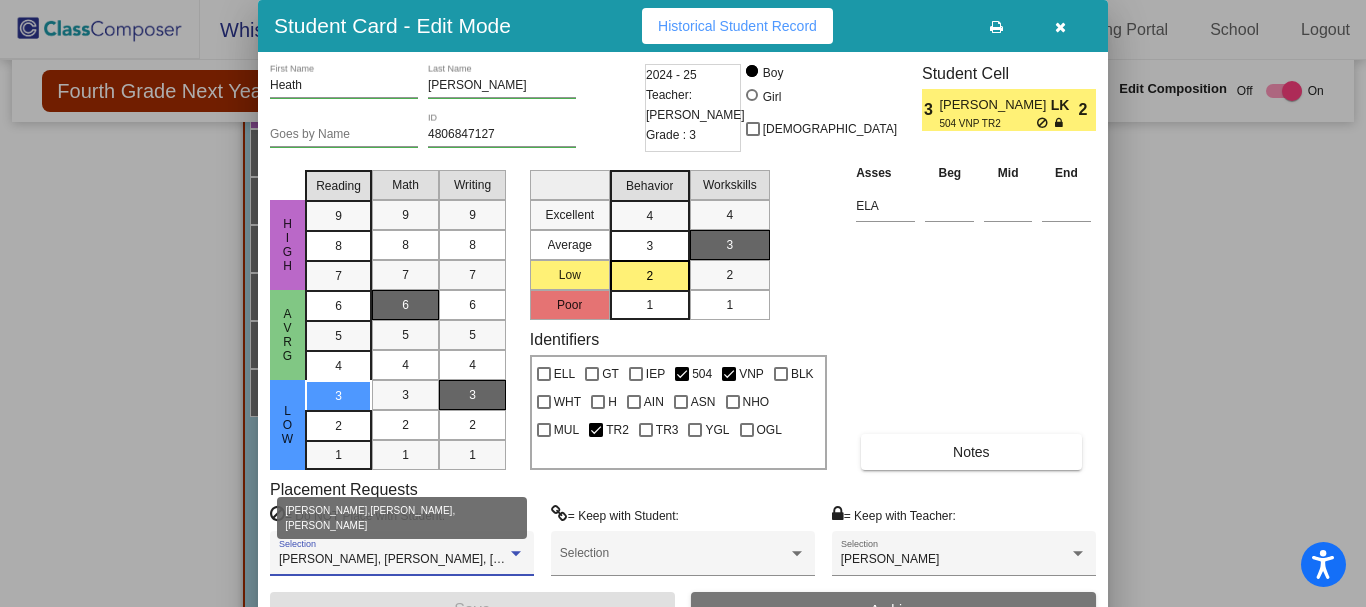 click at bounding box center [516, 553] 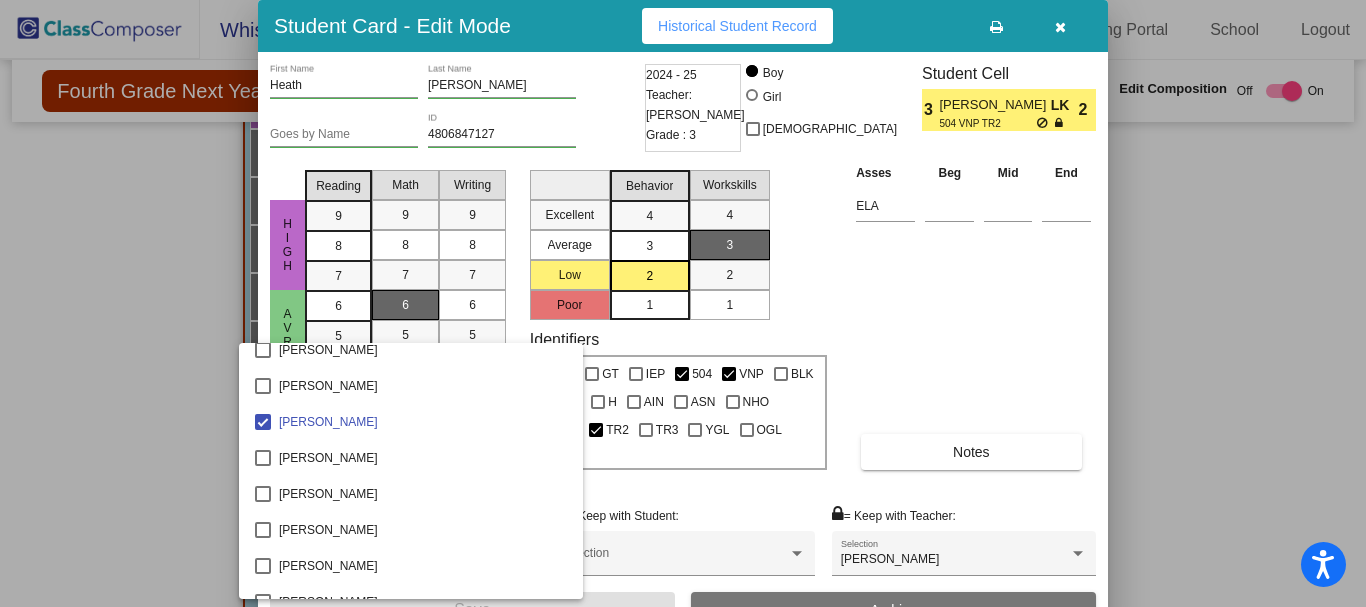 scroll, scrollTop: 1285, scrollLeft: 0, axis: vertical 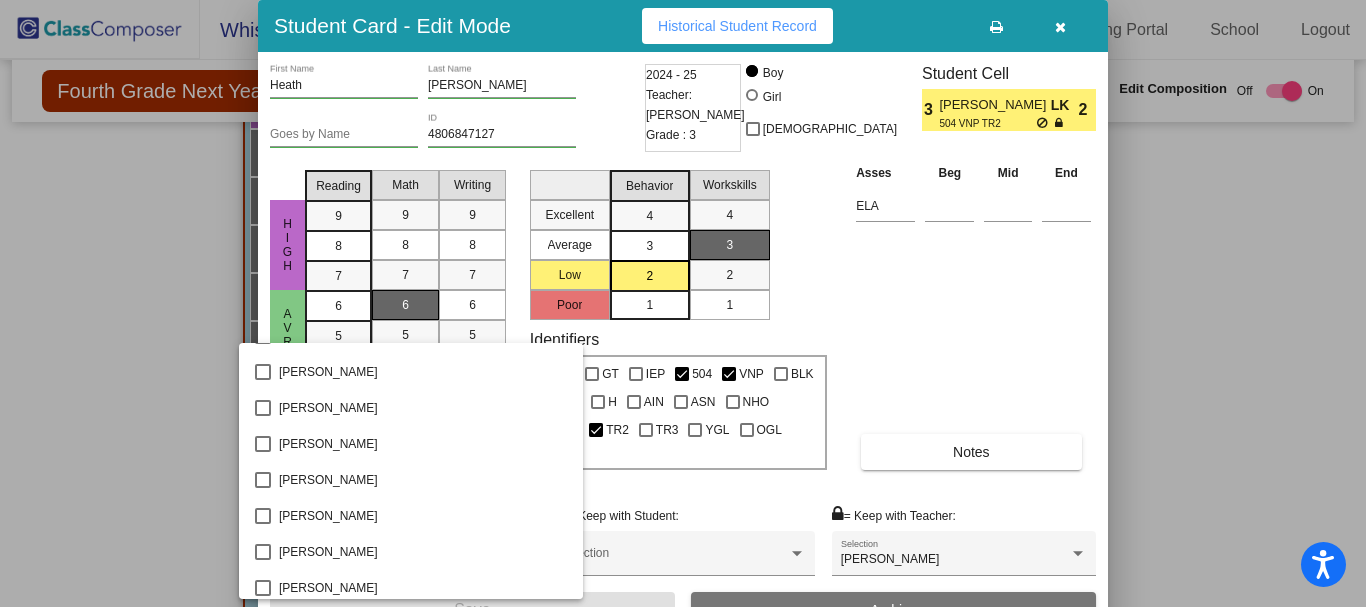 click at bounding box center [683, 303] 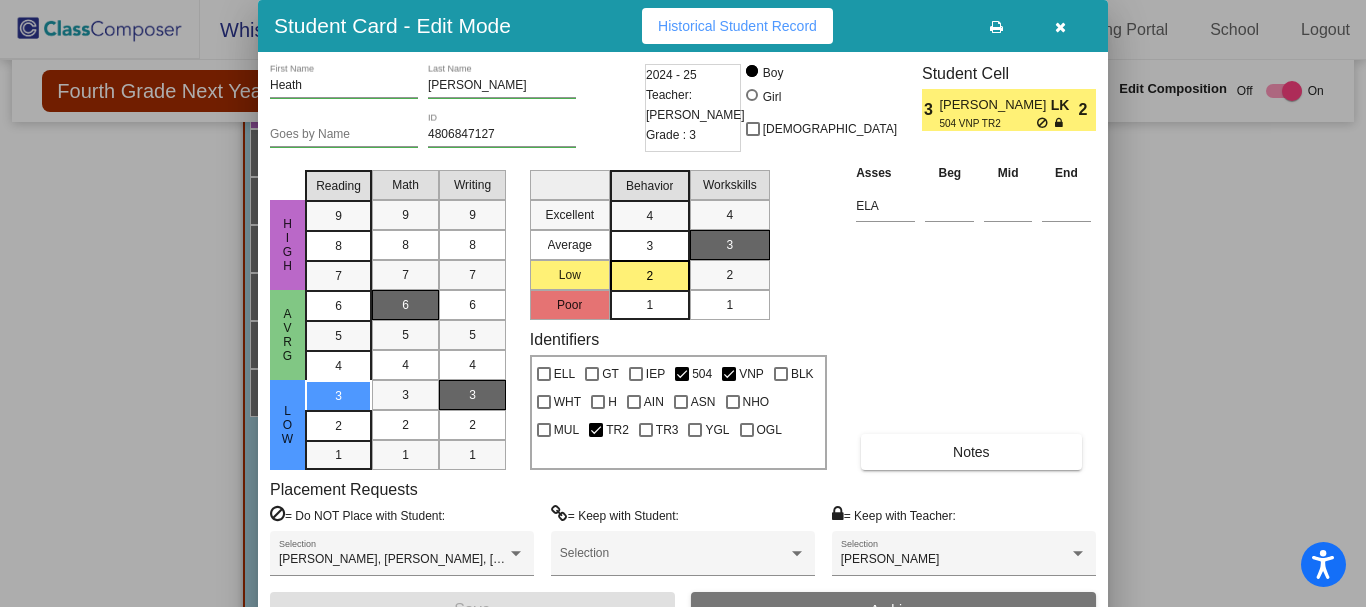 click at bounding box center (1060, 27) 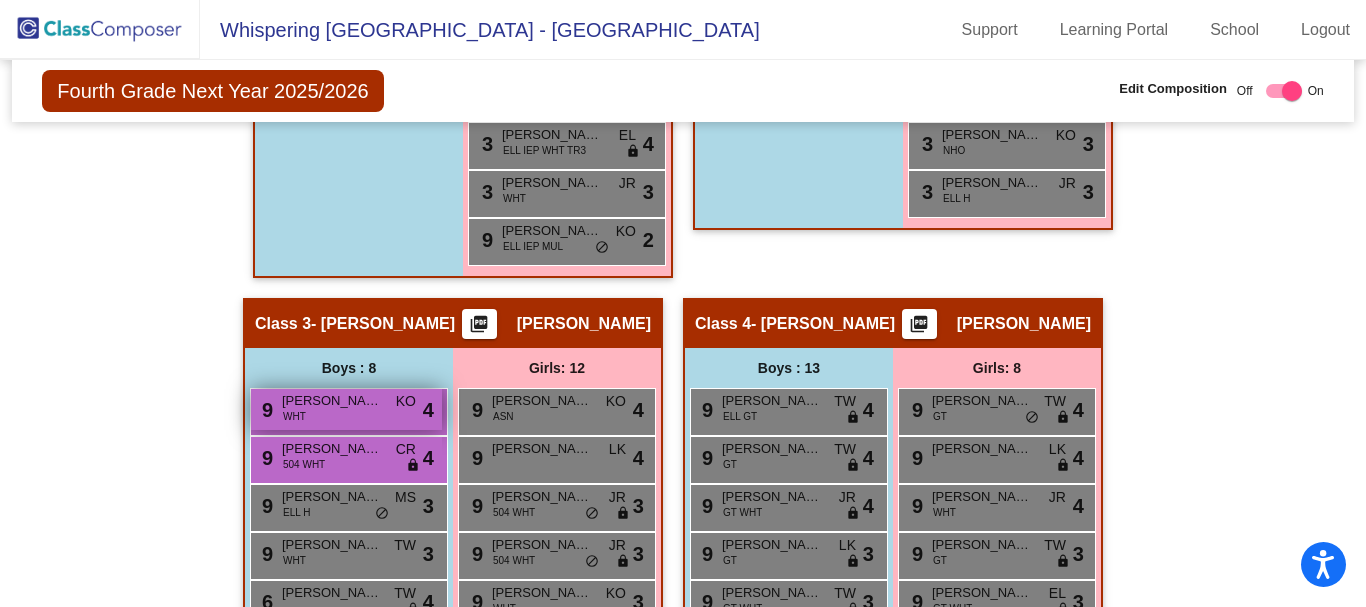 scroll, scrollTop: 1040, scrollLeft: 0, axis: vertical 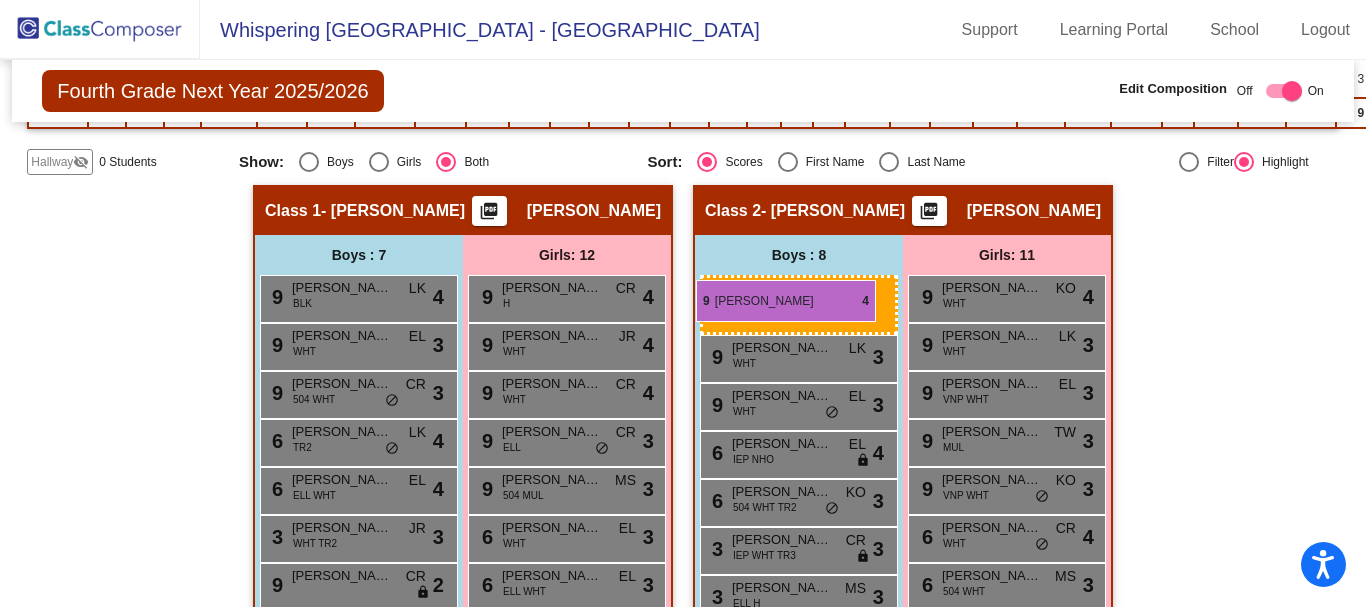 drag, startPoint x: 319, startPoint y: 450, endPoint x: 696, endPoint y: 280, distance: 413.55652 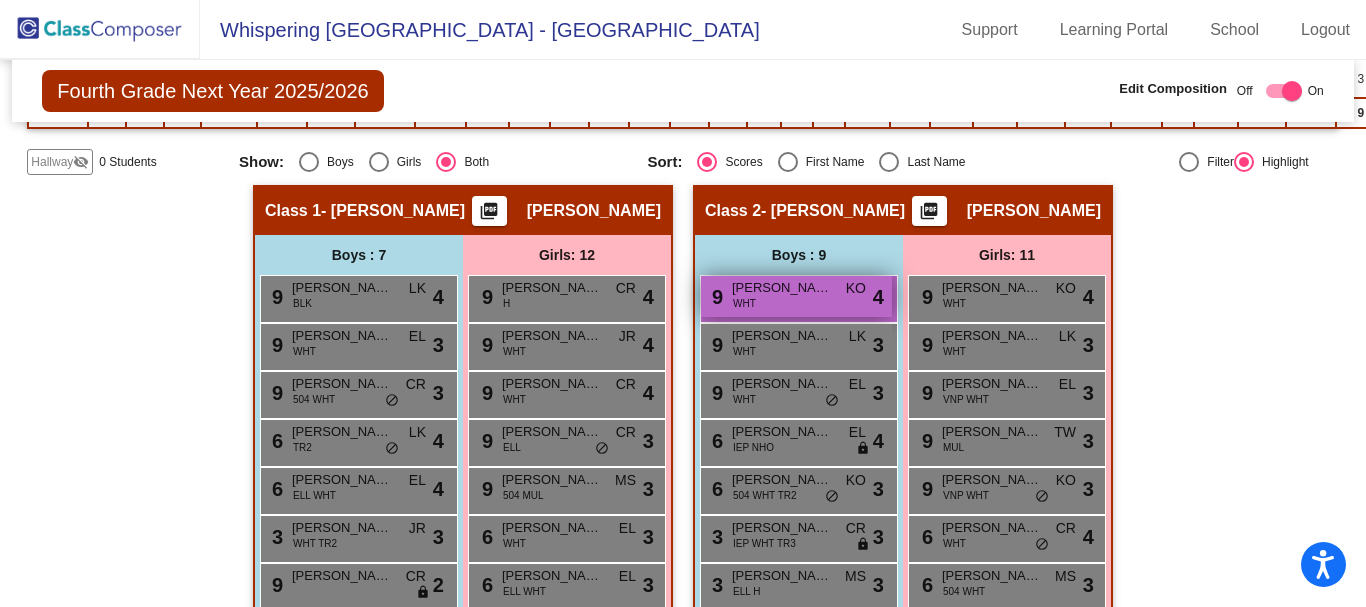 click on "[PERSON_NAME]" at bounding box center [782, 288] 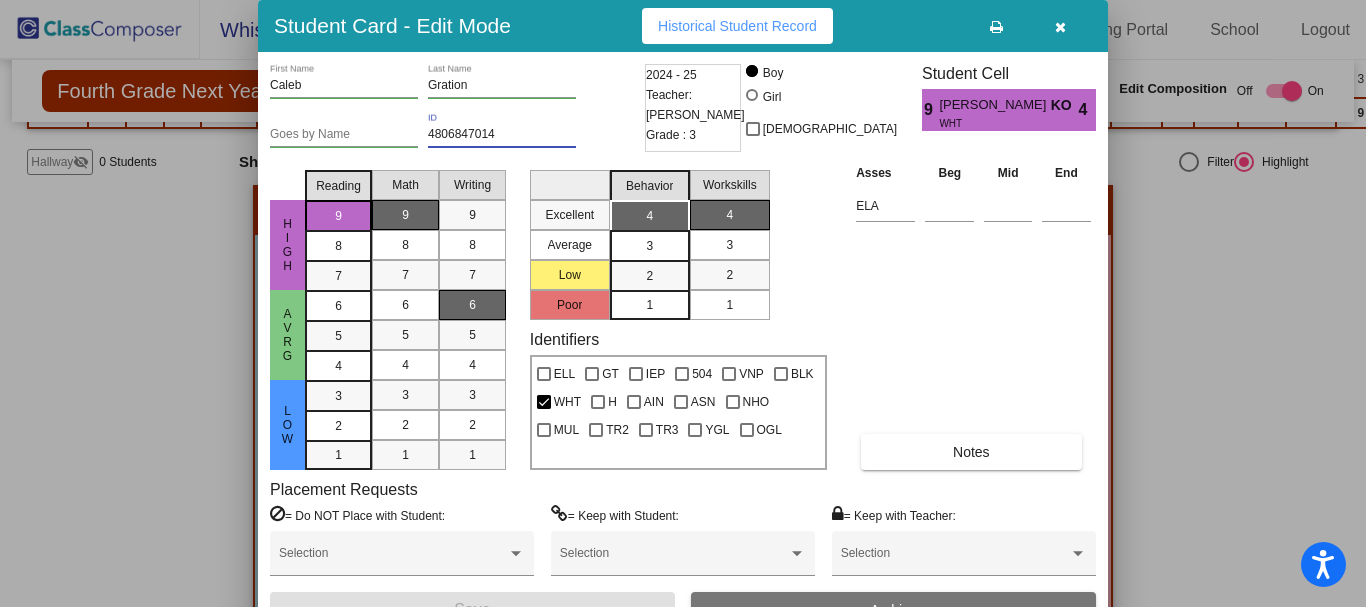 drag, startPoint x: 516, startPoint y: 131, endPoint x: 430, endPoint y: 134, distance: 86.05231 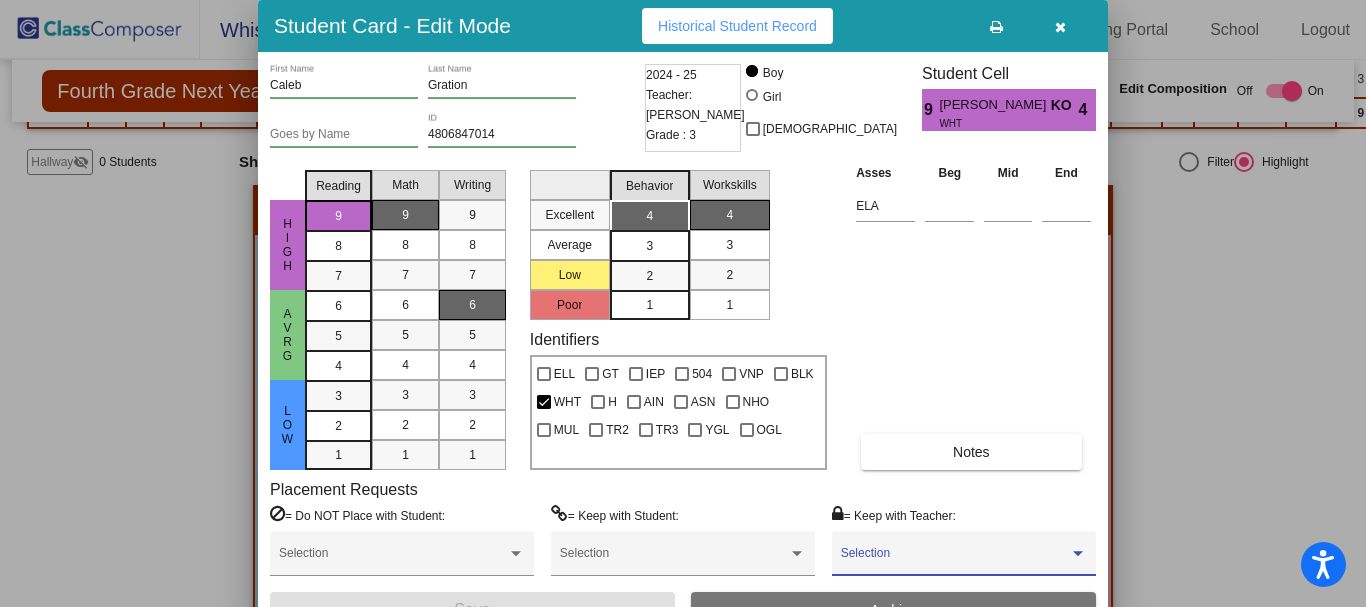 click at bounding box center (1078, 554) 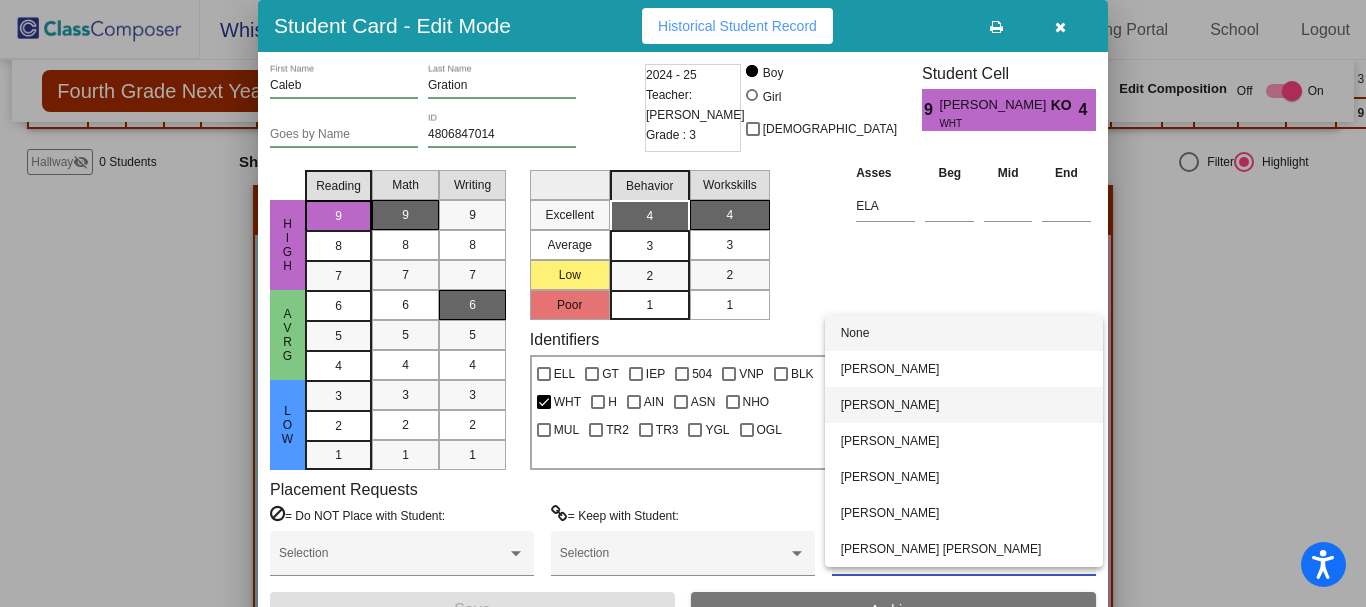 click on "[PERSON_NAME]" at bounding box center (964, 405) 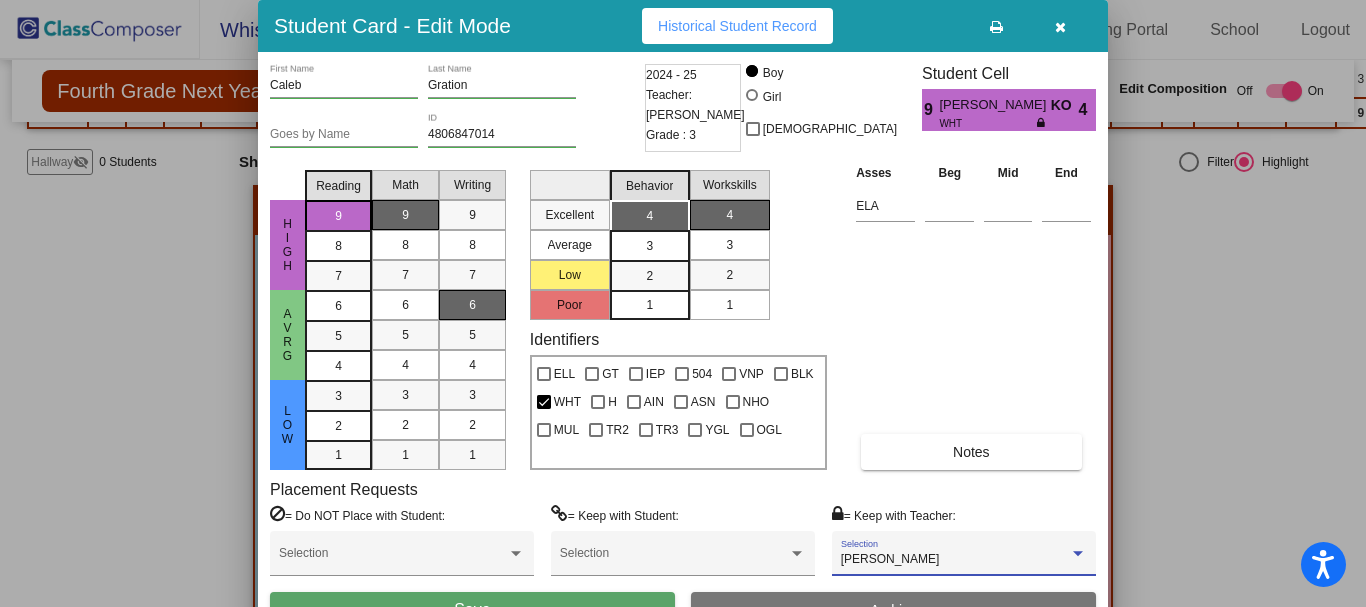click on "Save" at bounding box center (472, 610) 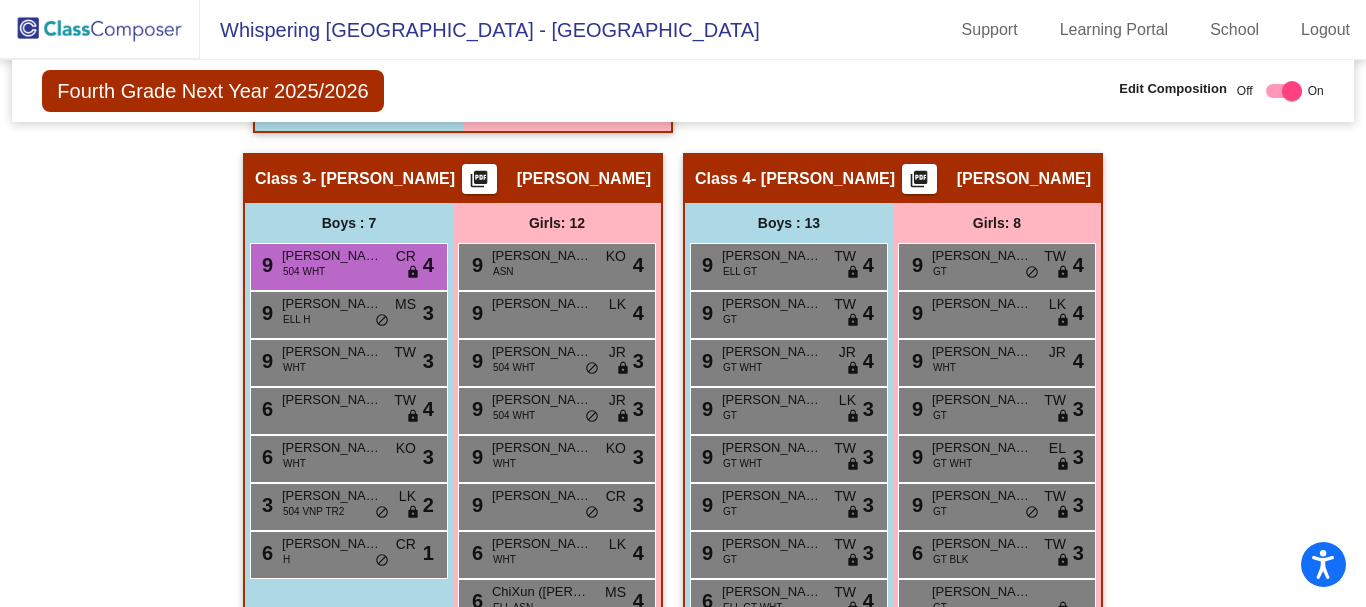 scroll, scrollTop: 1300, scrollLeft: 0, axis: vertical 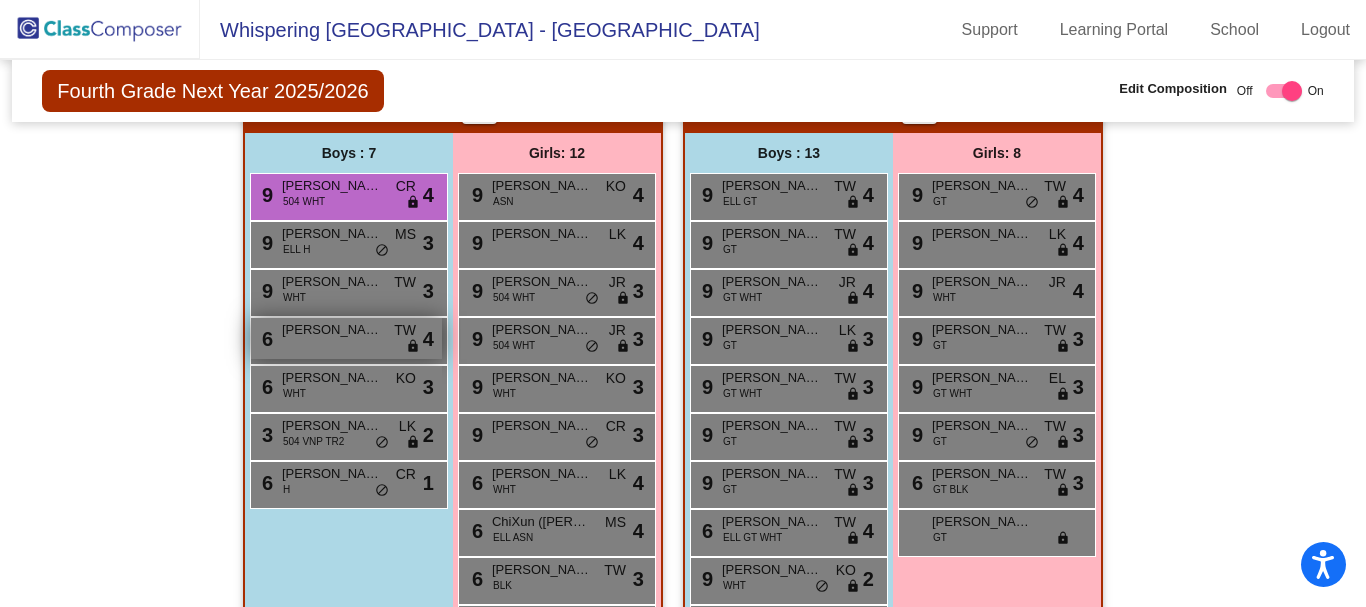 click on "[PERSON_NAME]" at bounding box center [332, 330] 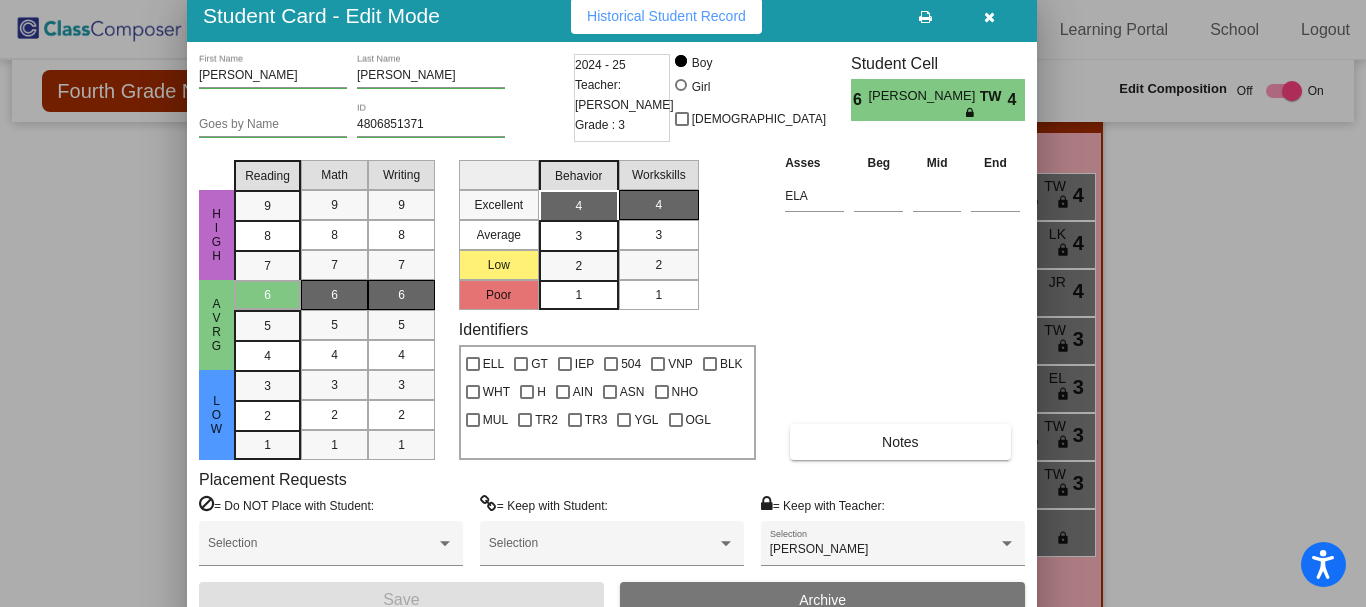 drag, startPoint x: 578, startPoint y: 23, endPoint x: 513, endPoint y: 26, distance: 65.06919 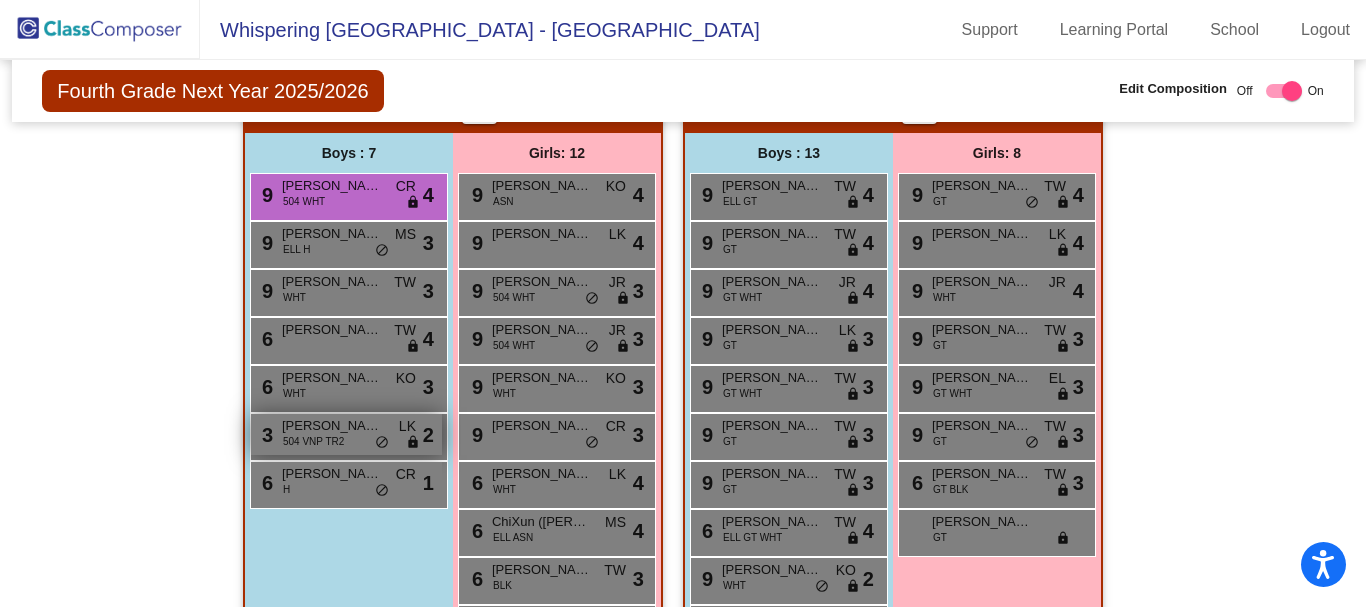 click on "504 VNP TR2" at bounding box center [313, 441] 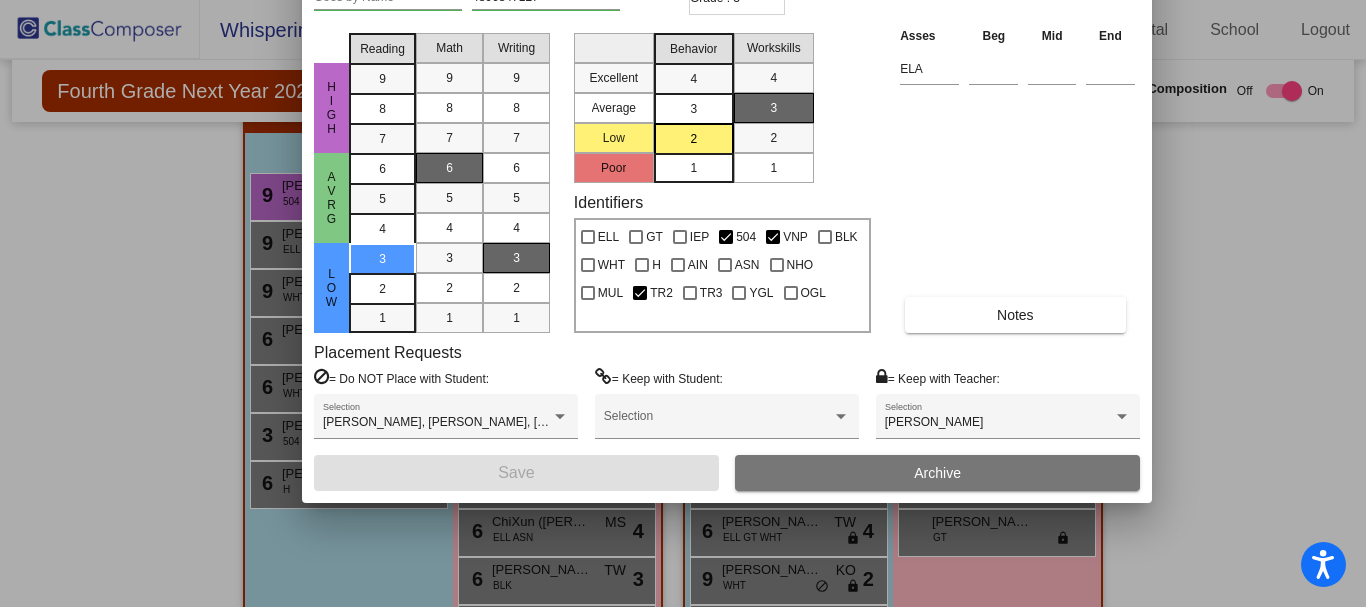 drag, startPoint x: 587, startPoint y: 25, endPoint x: 631, endPoint y: -112, distance: 143.89232 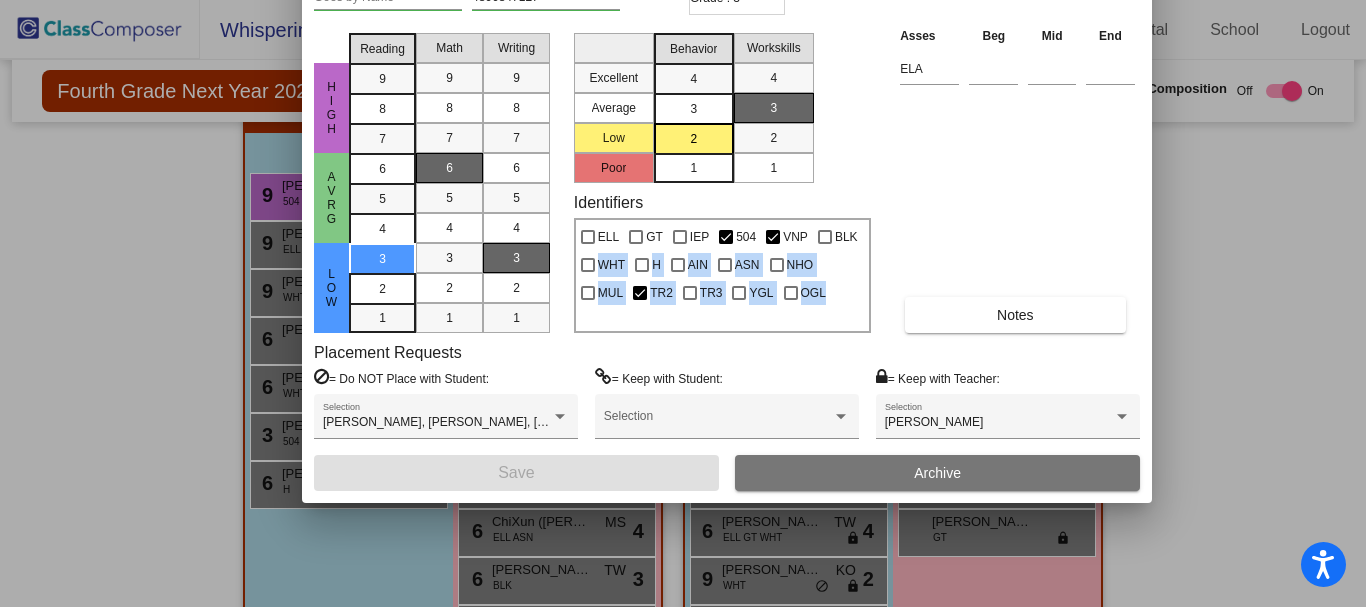 drag, startPoint x: 887, startPoint y: 135, endPoint x: 600, endPoint y: 140, distance: 287.04355 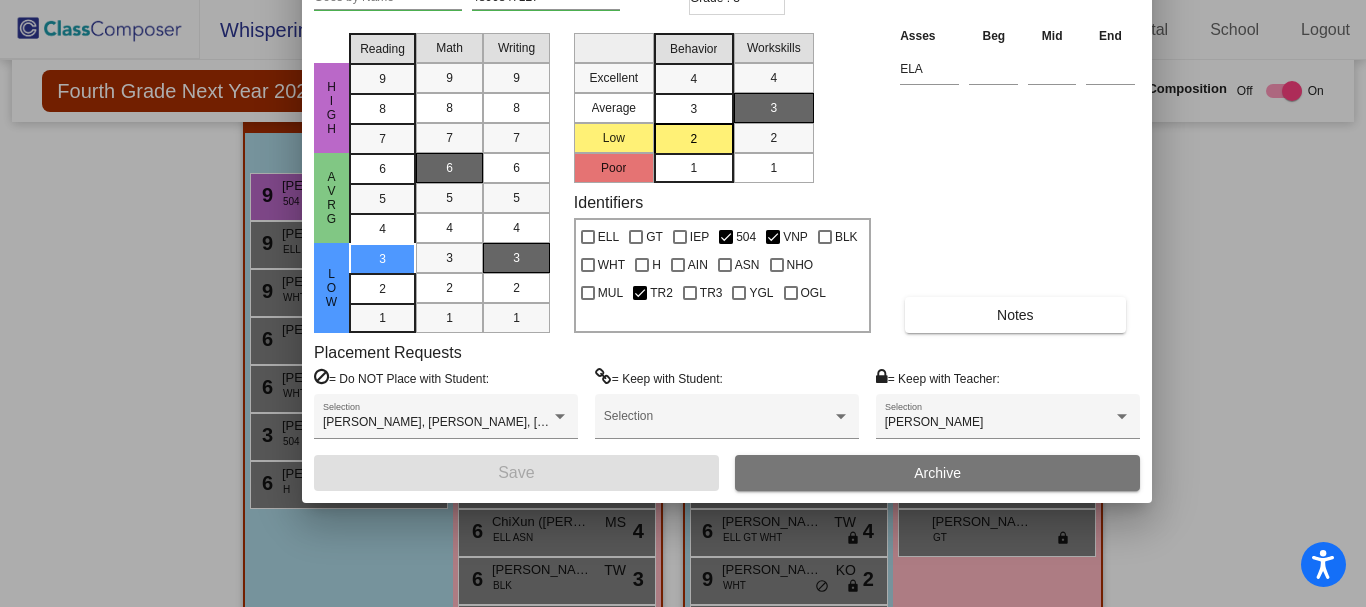 click at bounding box center (683, 303) 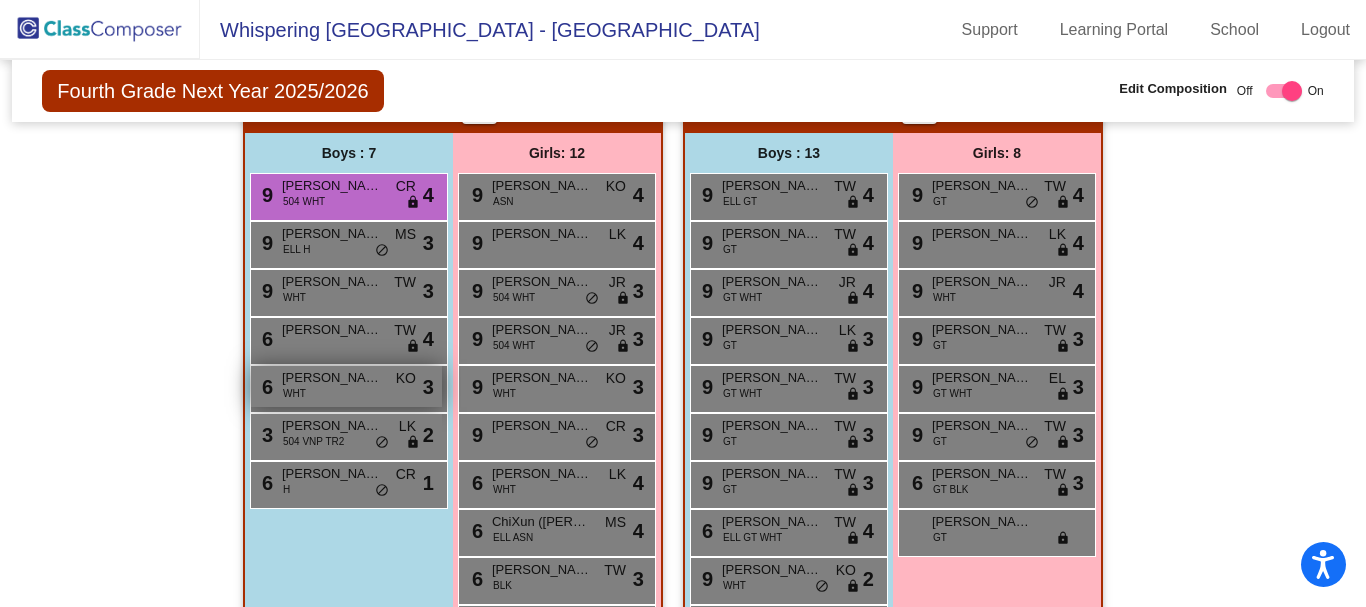 scroll, scrollTop: 1400, scrollLeft: 0, axis: vertical 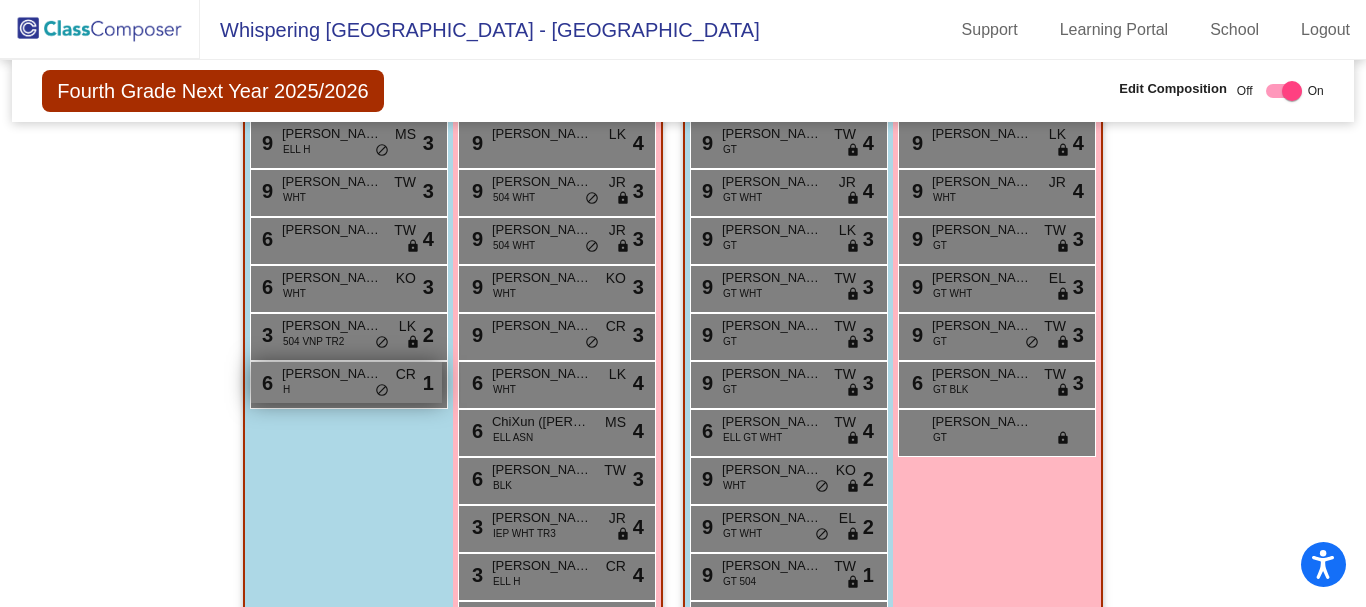 click on "[PERSON_NAME]" at bounding box center [332, 374] 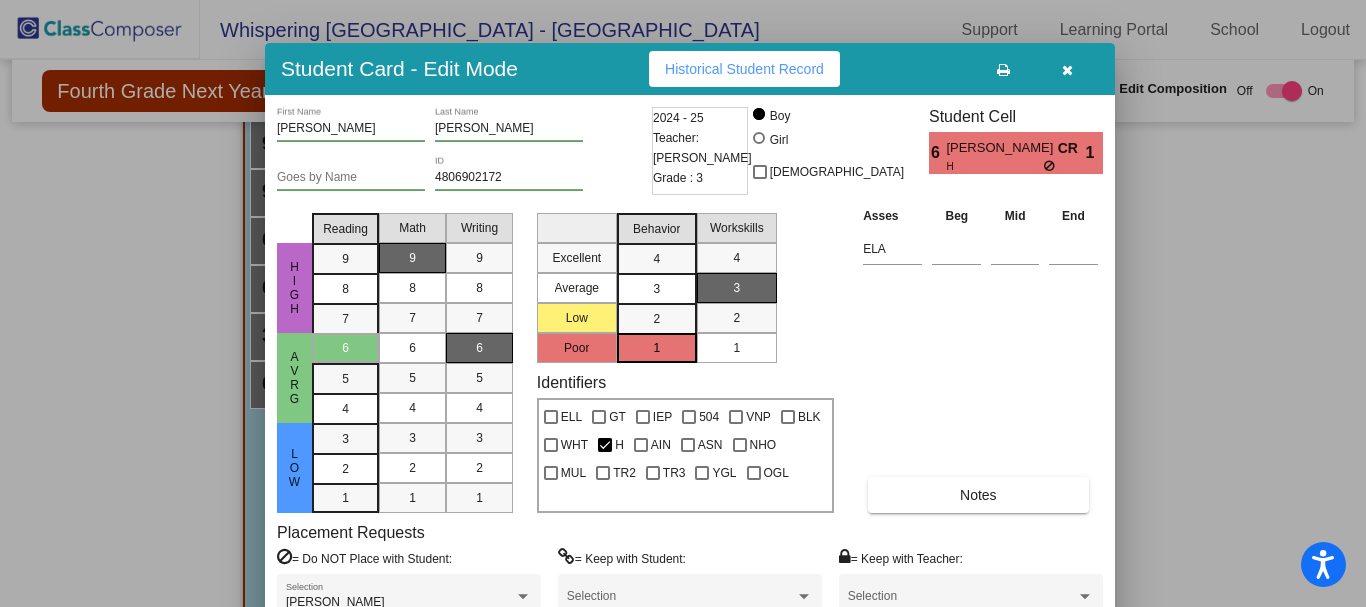 drag, startPoint x: 557, startPoint y: 24, endPoint x: 564, endPoint y: 67, distance: 43.56604 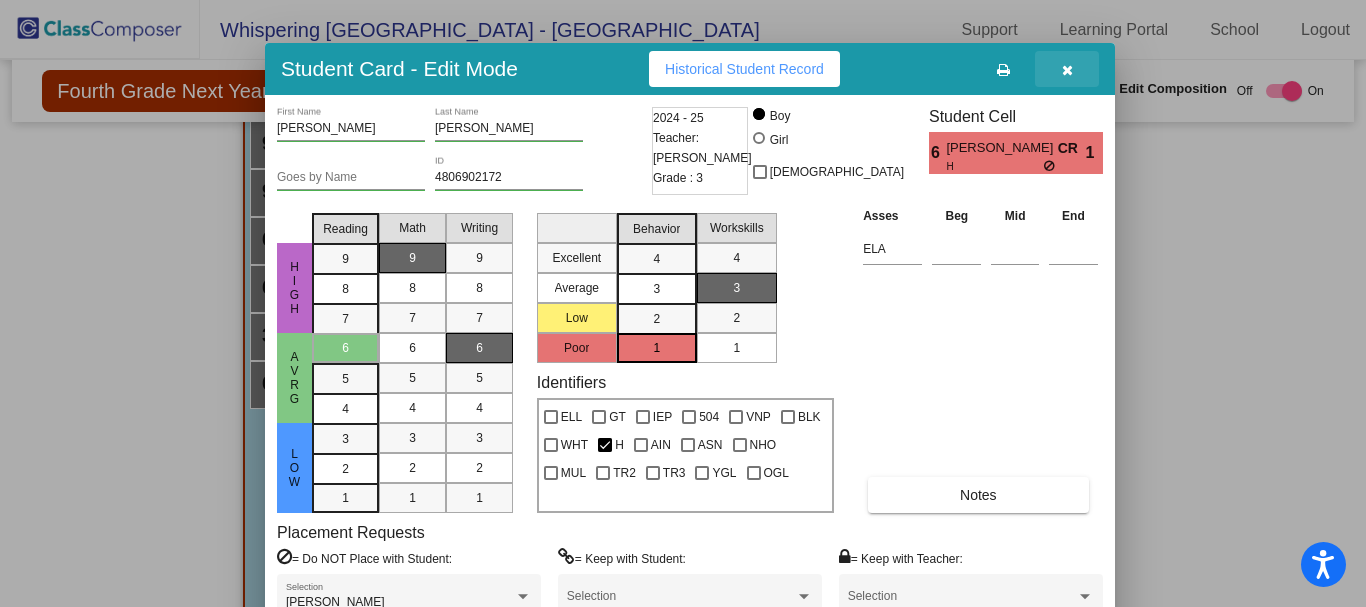 click at bounding box center [1067, 70] 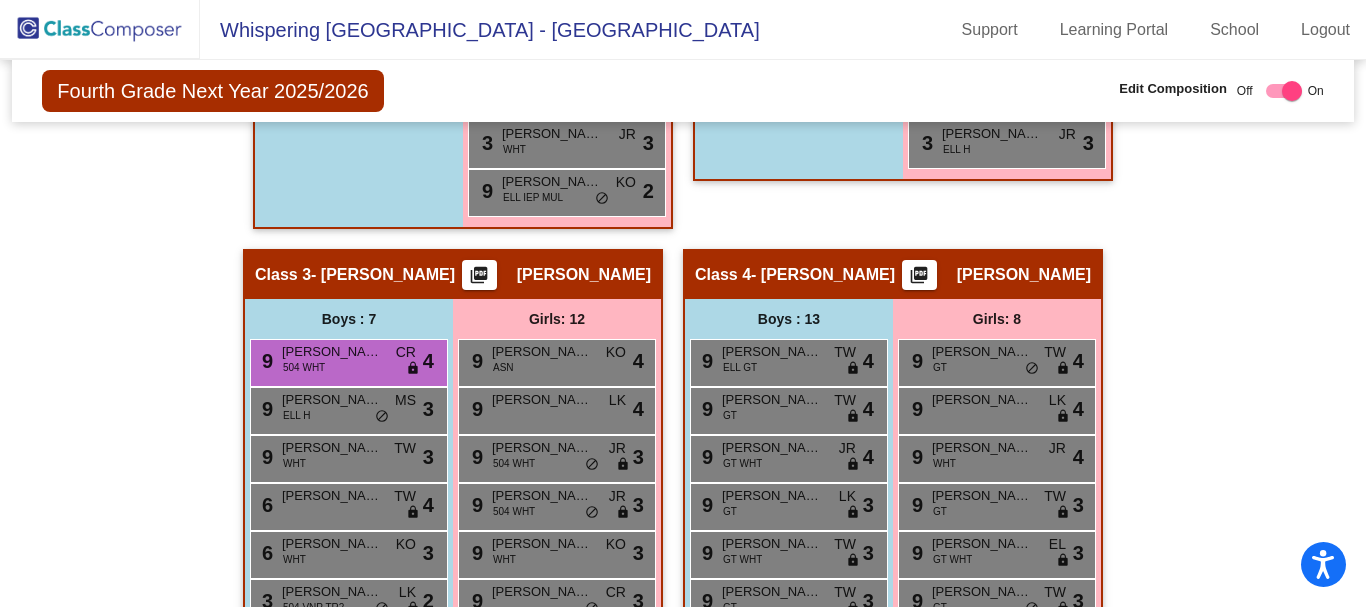 scroll, scrollTop: 1034, scrollLeft: 0, axis: vertical 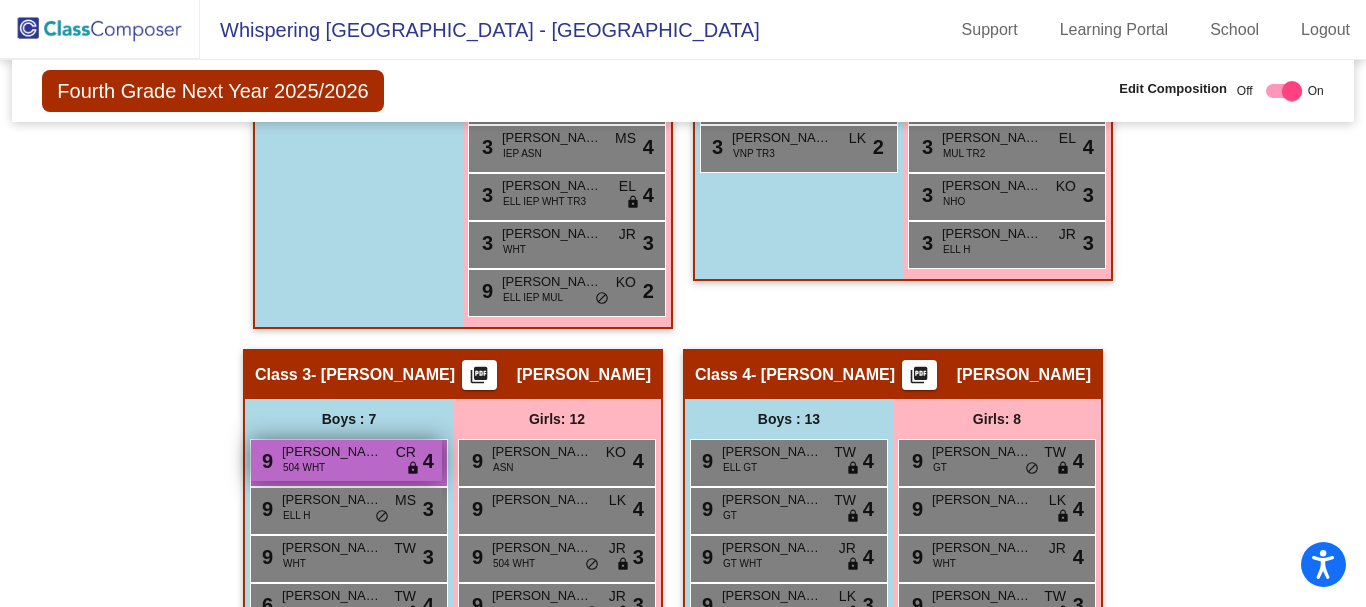 click on "[PERSON_NAME]" at bounding box center [332, 452] 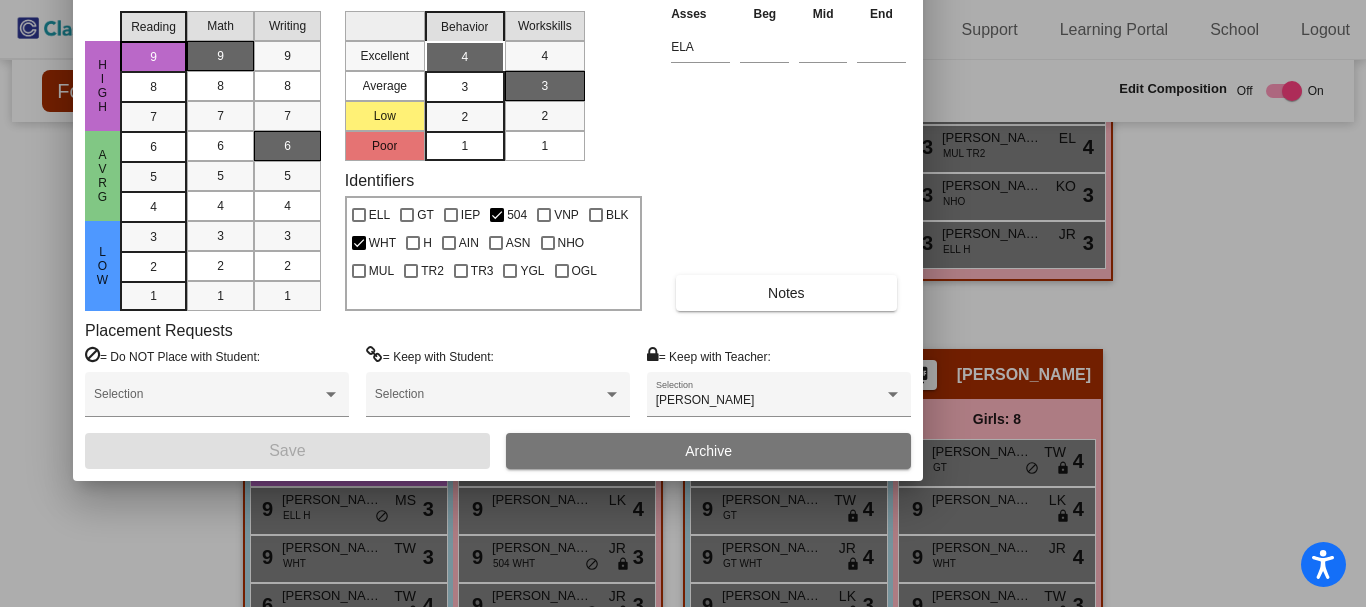 drag, startPoint x: 531, startPoint y: 38, endPoint x: 346, endPoint y: -121, distance: 243.93852 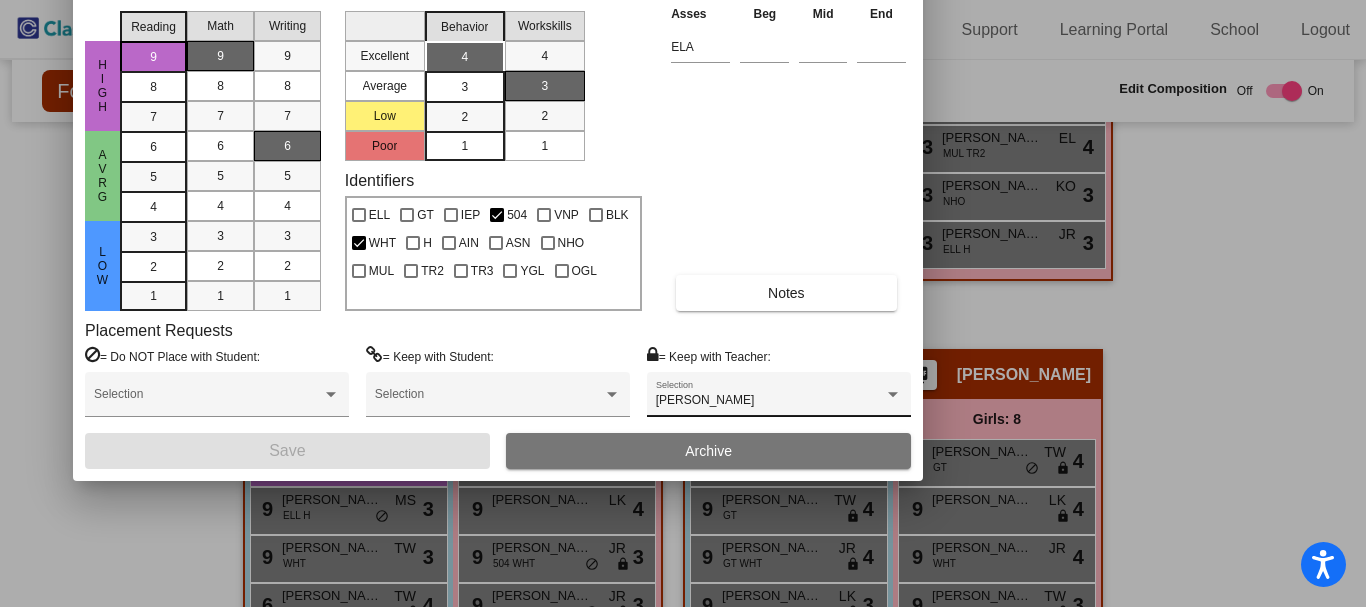 click on "[PERSON_NAME]" at bounding box center (779, 401) 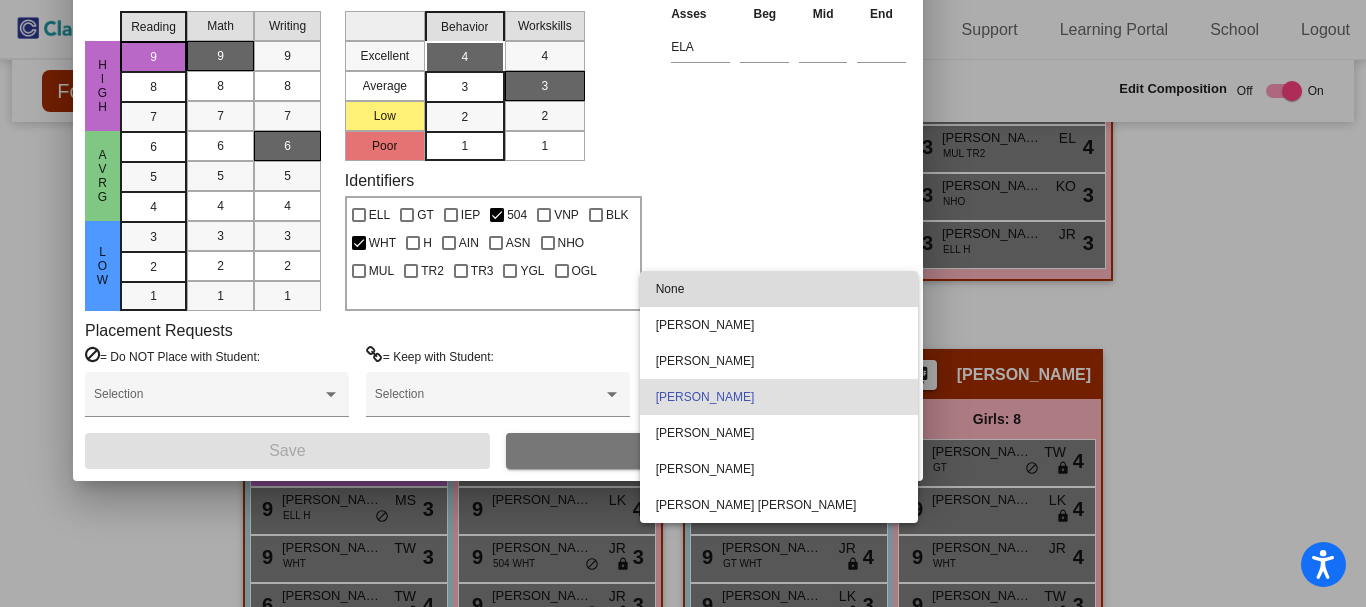 click on "None" at bounding box center [779, 289] 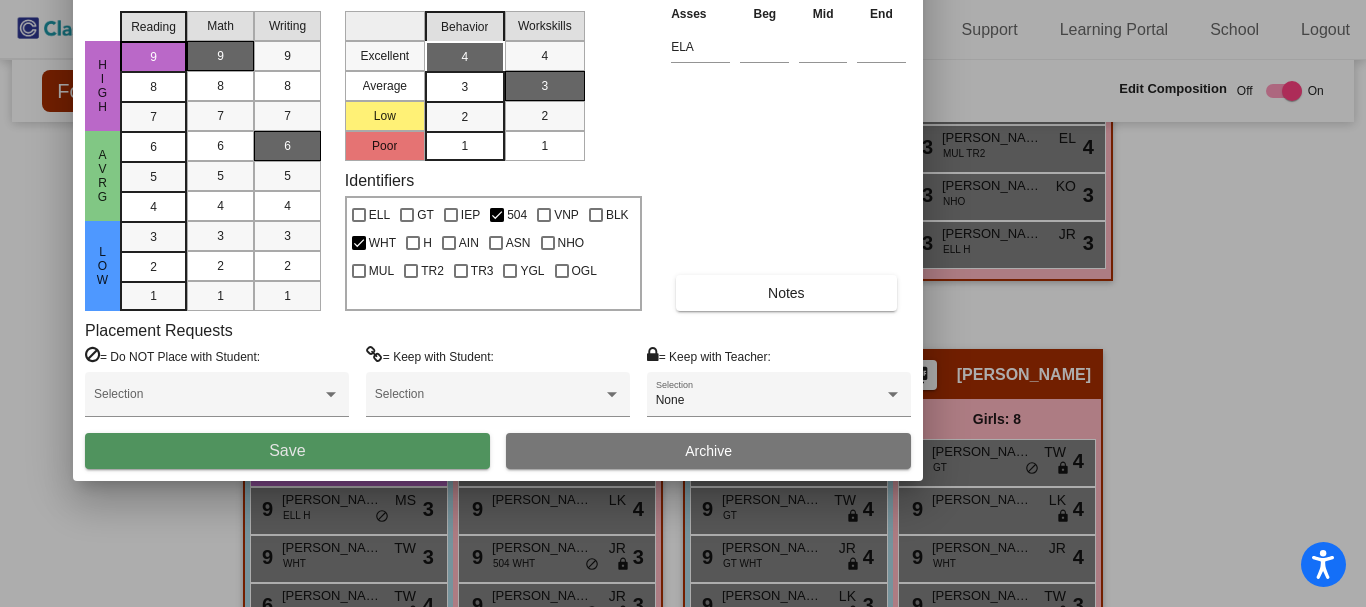 click on "Save" at bounding box center [287, 450] 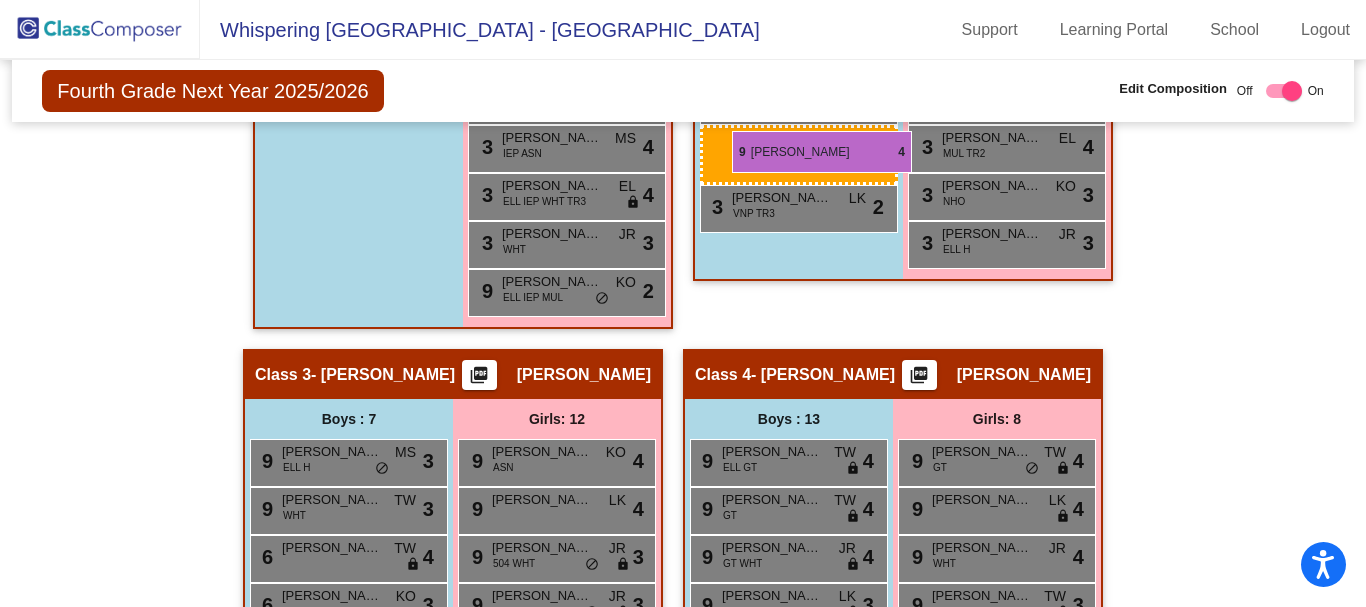 drag, startPoint x: 307, startPoint y: 464, endPoint x: 732, endPoint y: 131, distance: 539.92035 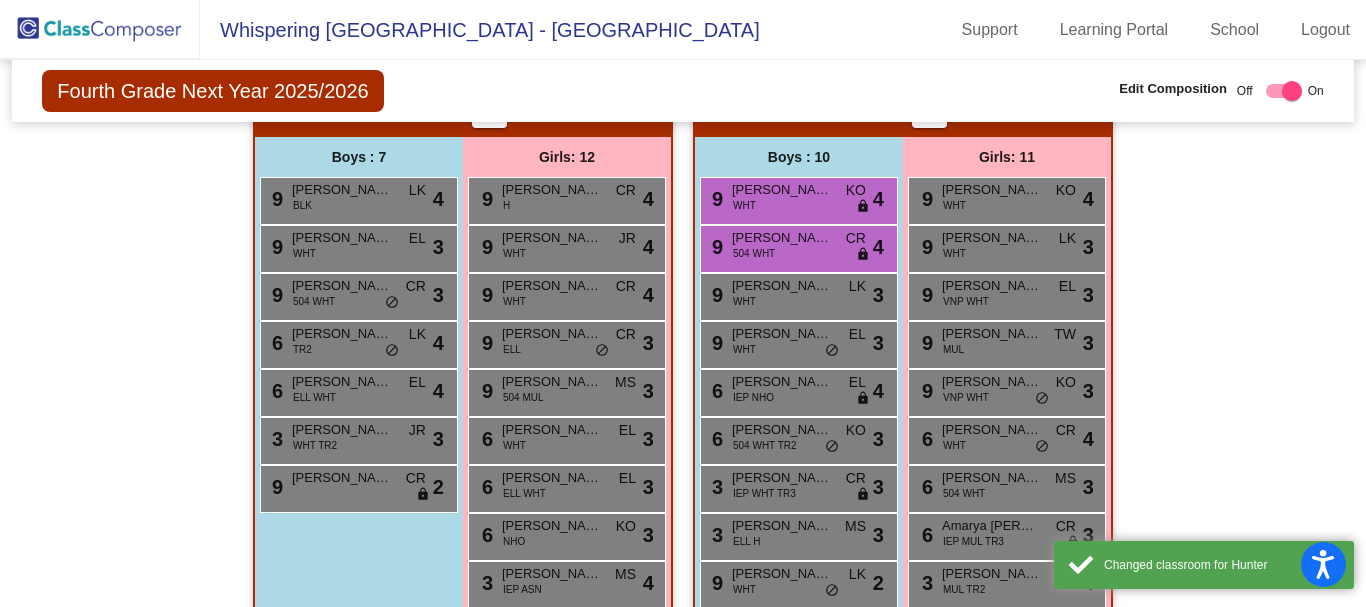 scroll, scrollTop: 534, scrollLeft: 0, axis: vertical 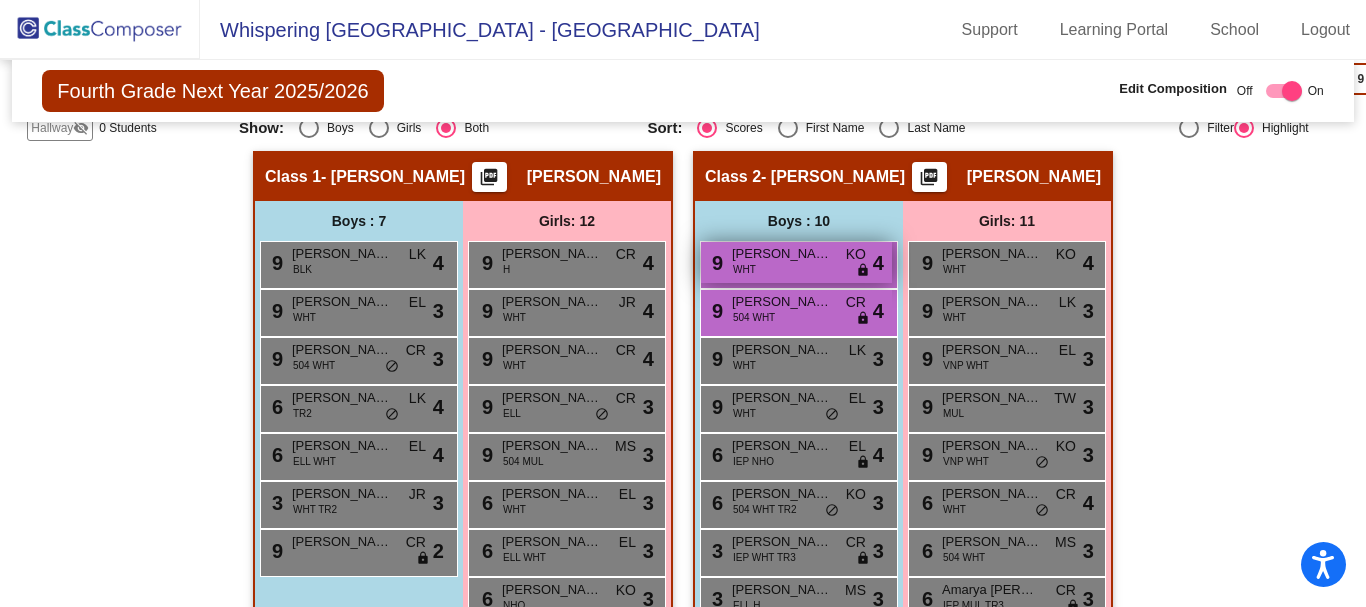 click on "[PERSON_NAME]" at bounding box center (782, 254) 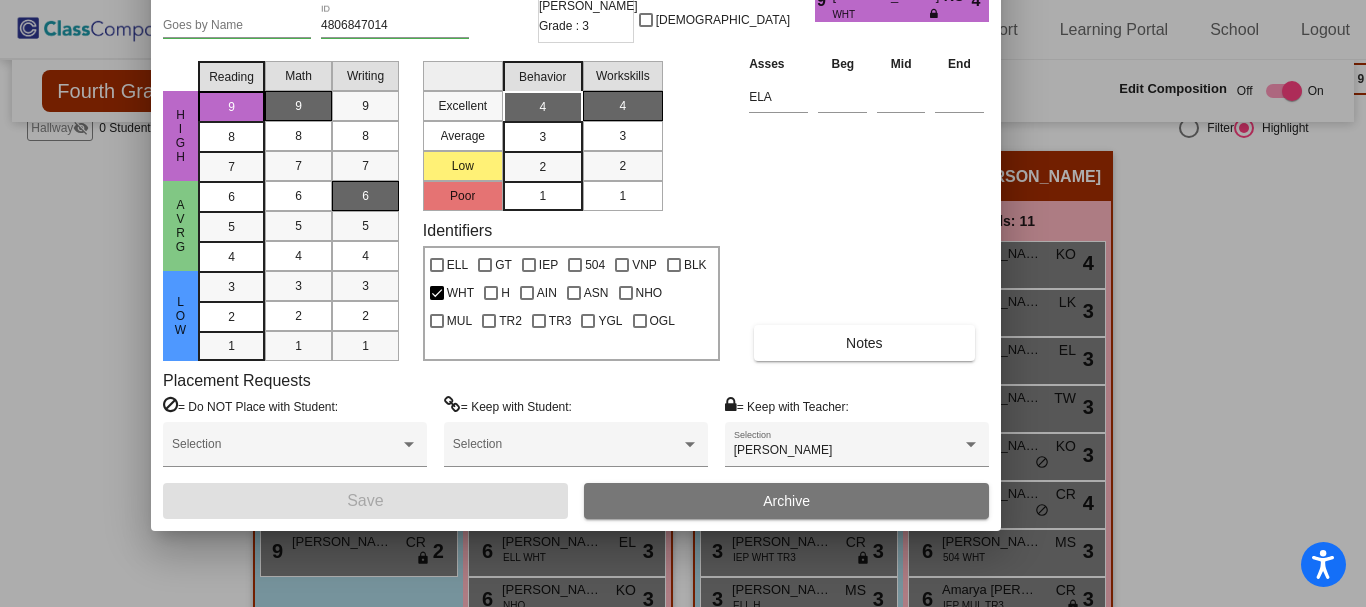 drag, startPoint x: 602, startPoint y: 38, endPoint x: 489, endPoint y: -78, distance: 161.94135 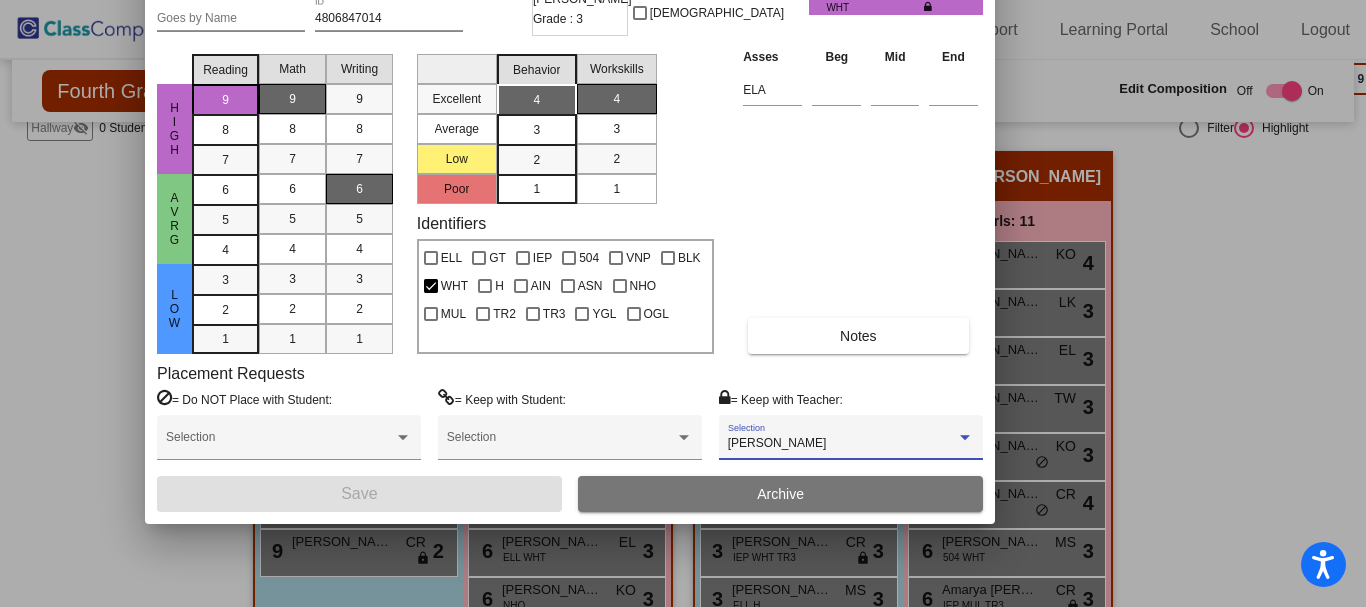 click at bounding box center (965, 438) 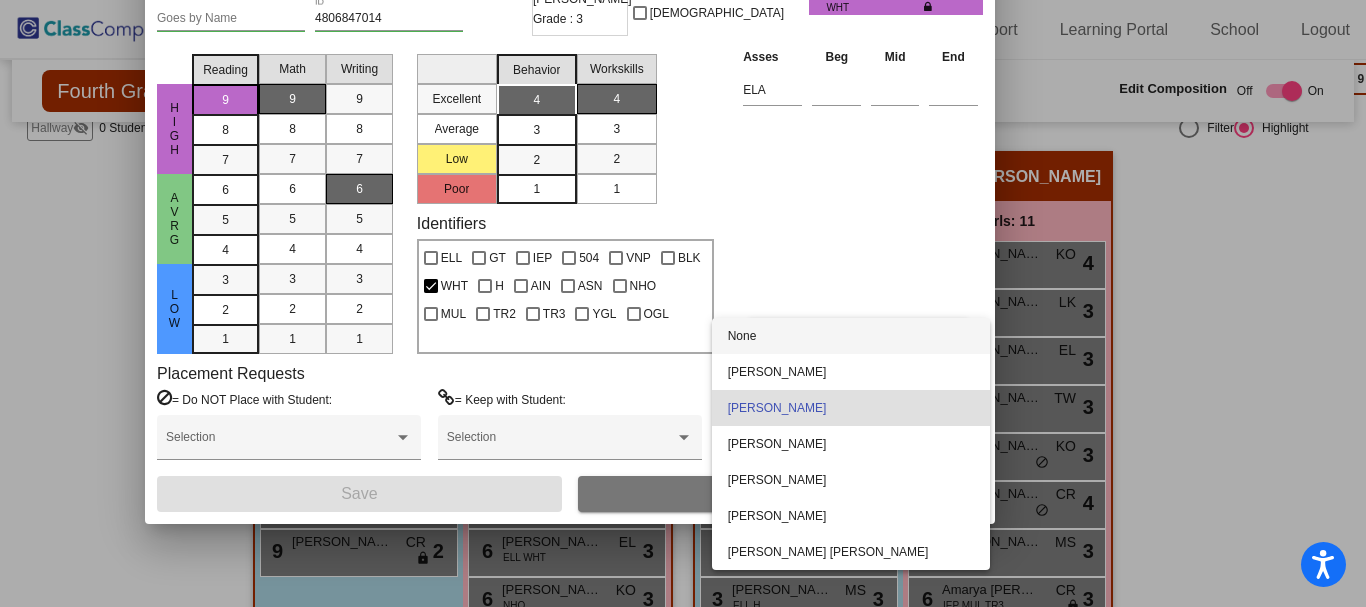 click on "None" at bounding box center (851, 336) 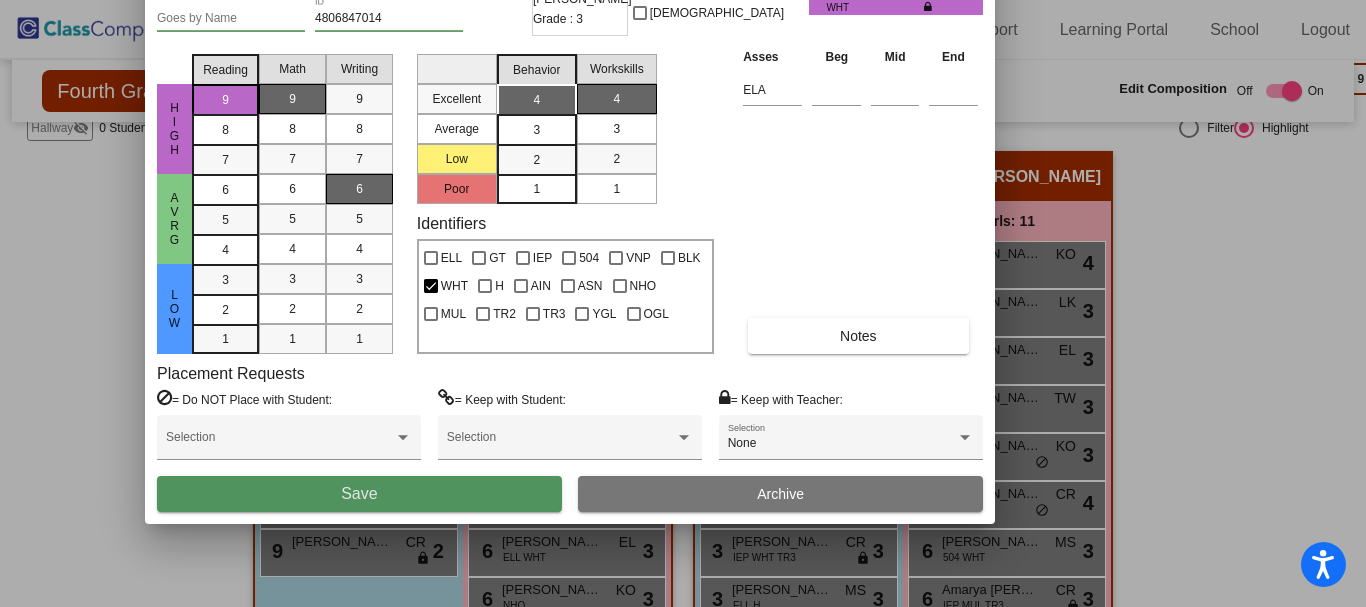 click on "Save" at bounding box center [359, 494] 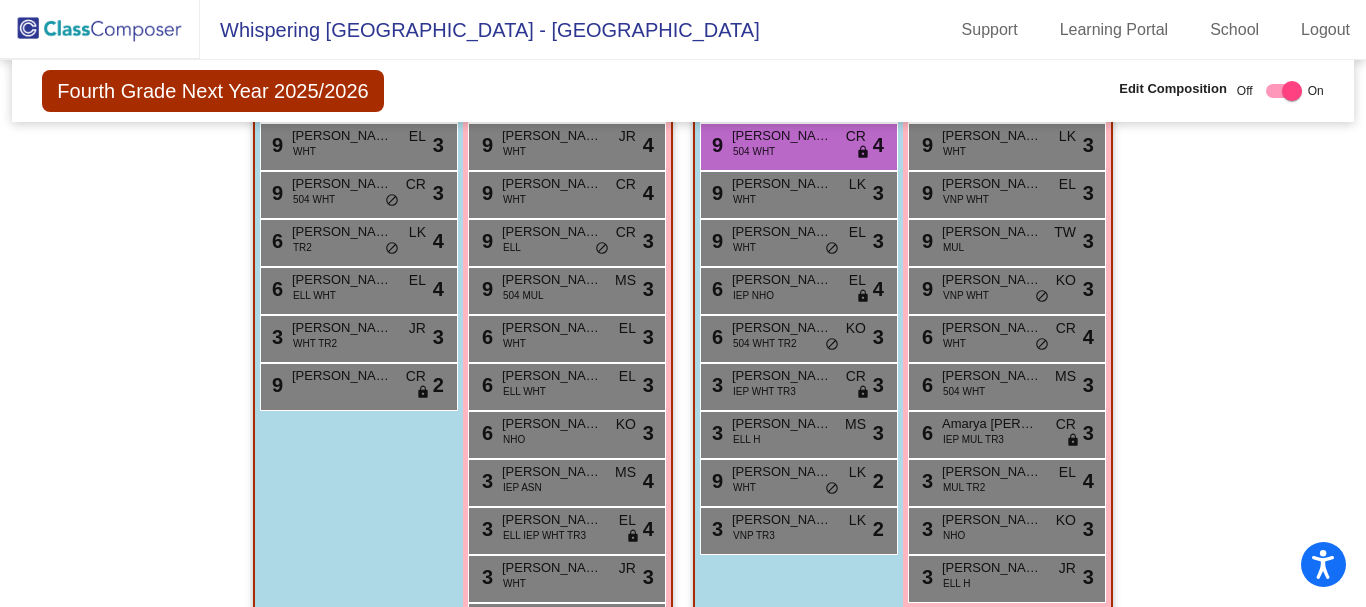 scroll, scrollTop: 600, scrollLeft: 0, axis: vertical 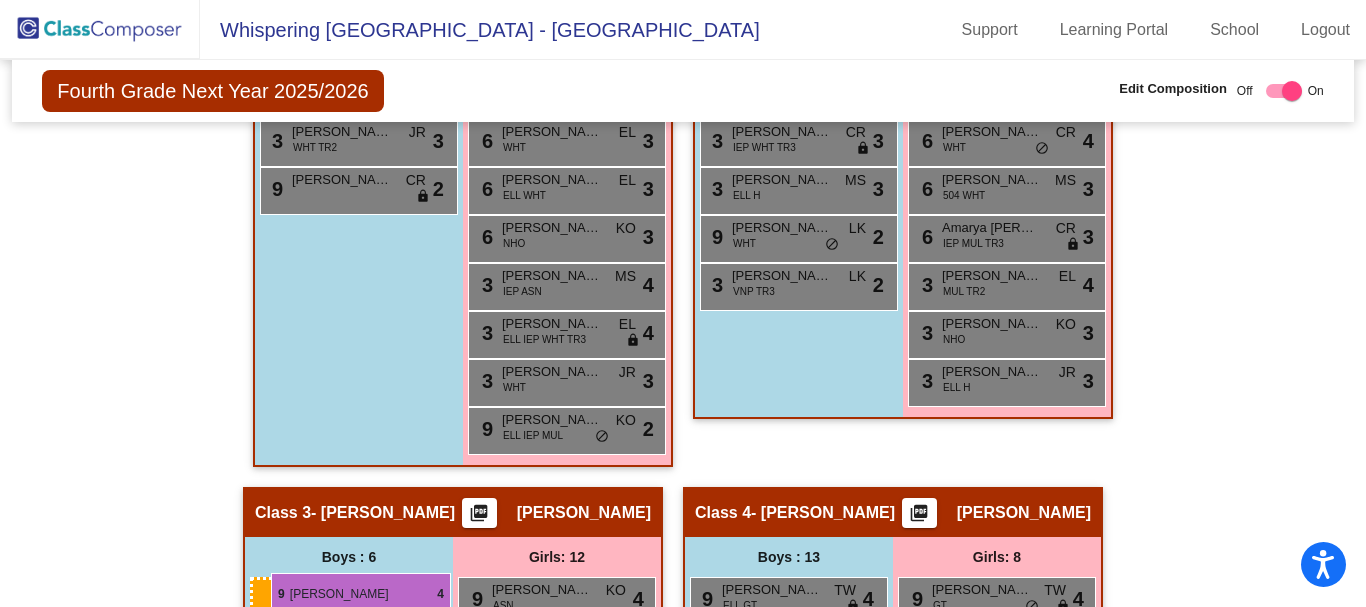 drag, startPoint x: 765, startPoint y: 191, endPoint x: 271, endPoint y: 573, distance: 624.4678 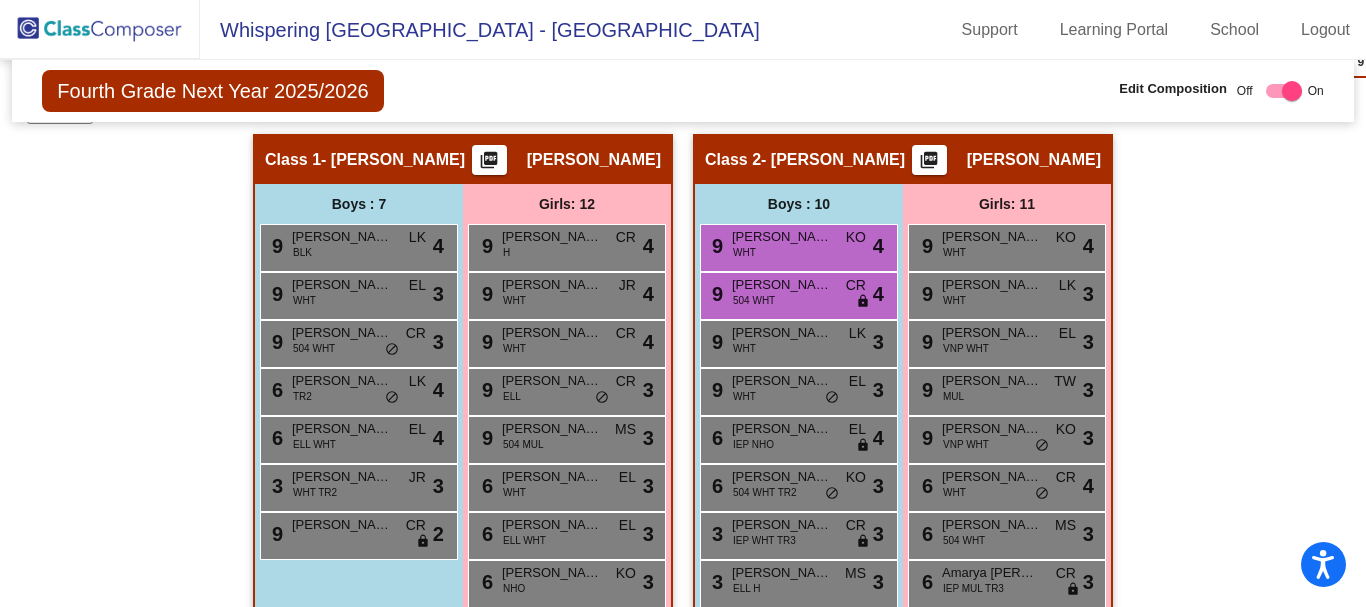 scroll, scrollTop: 596, scrollLeft: 0, axis: vertical 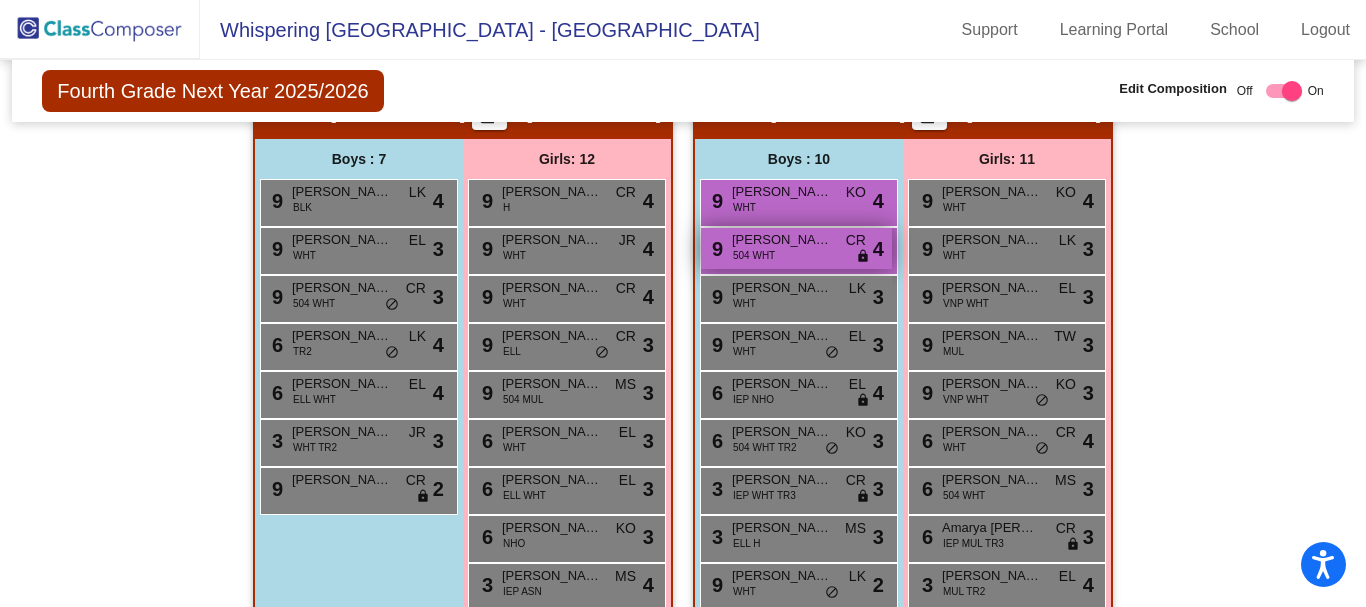 click on "[PERSON_NAME]" at bounding box center (782, 240) 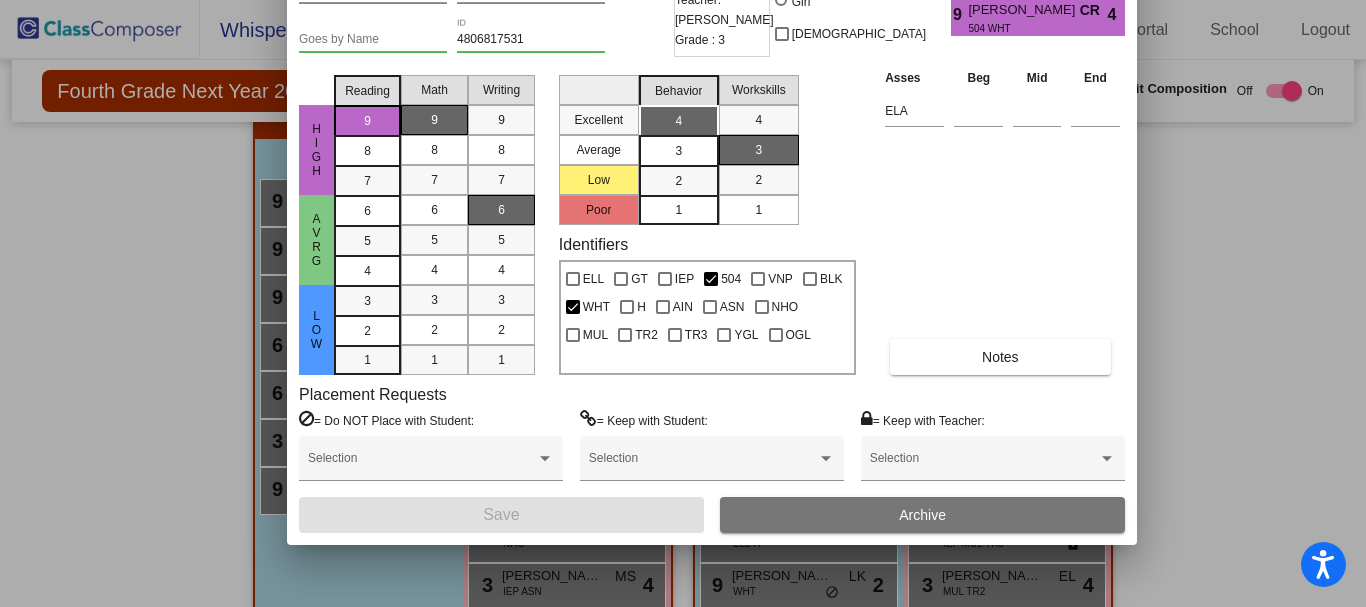 drag, startPoint x: 466, startPoint y: 21, endPoint x: 495, endPoint y: -74, distance: 99.32774 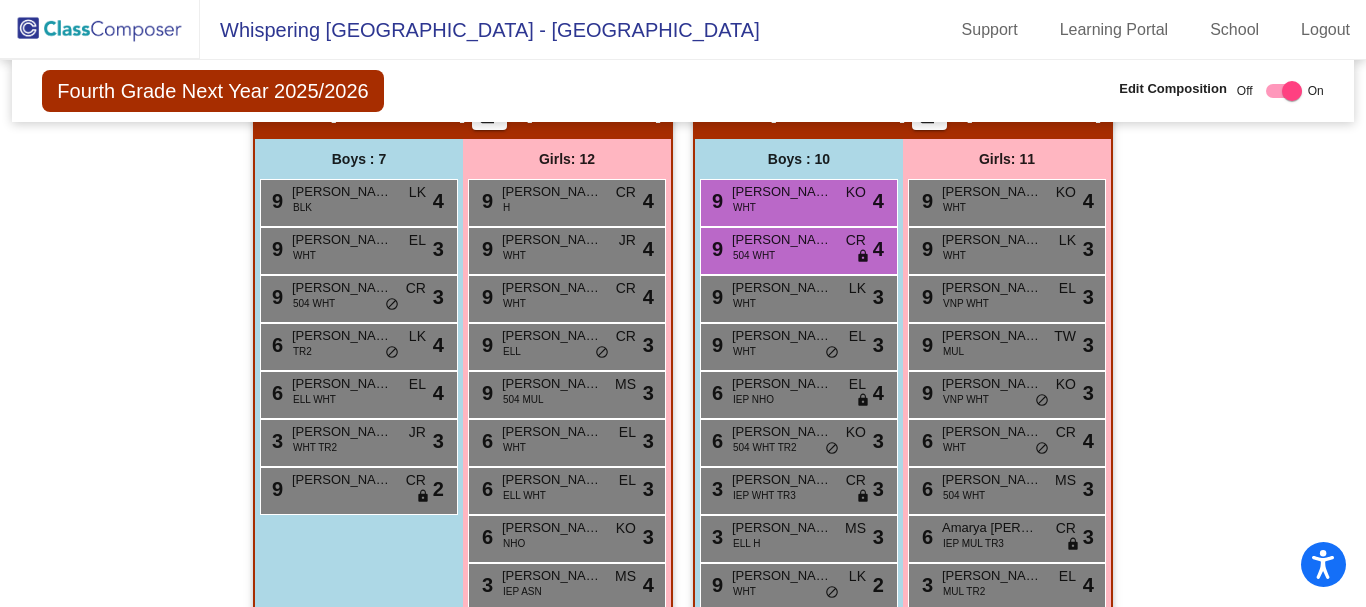 drag, startPoint x: 113, startPoint y: 317, endPoint x: 130, endPoint y: 248, distance: 71.063354 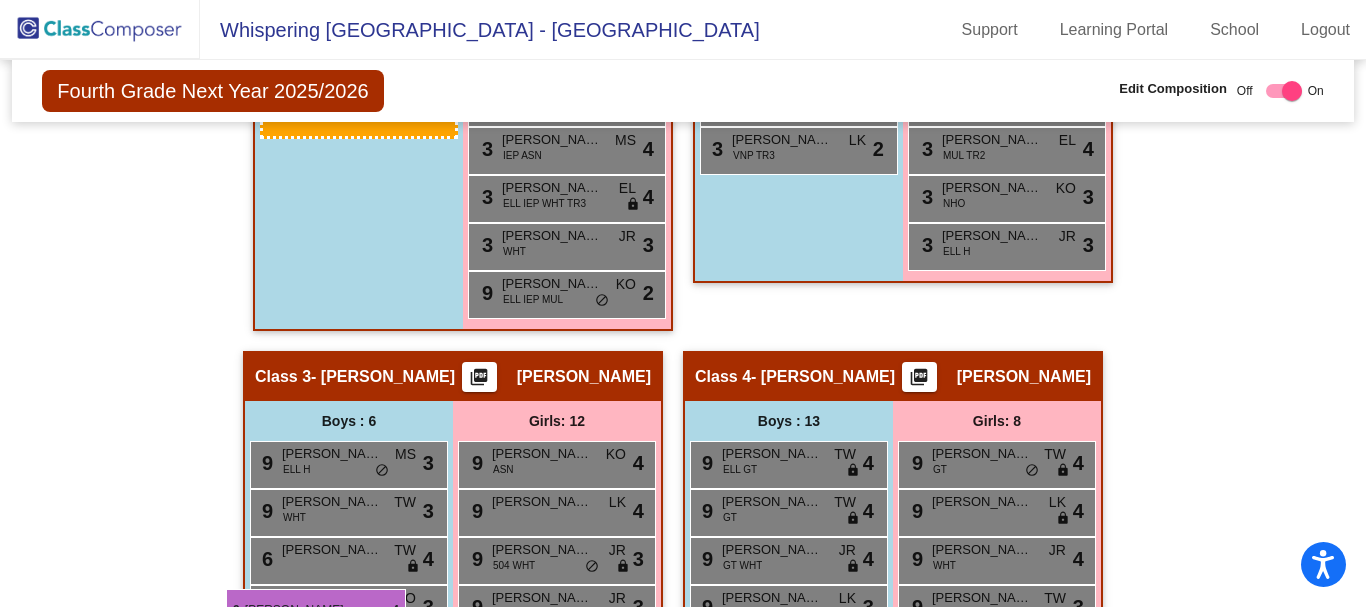 scroll, scrollTop: 972, scrollLeft: 0, axis: vertical 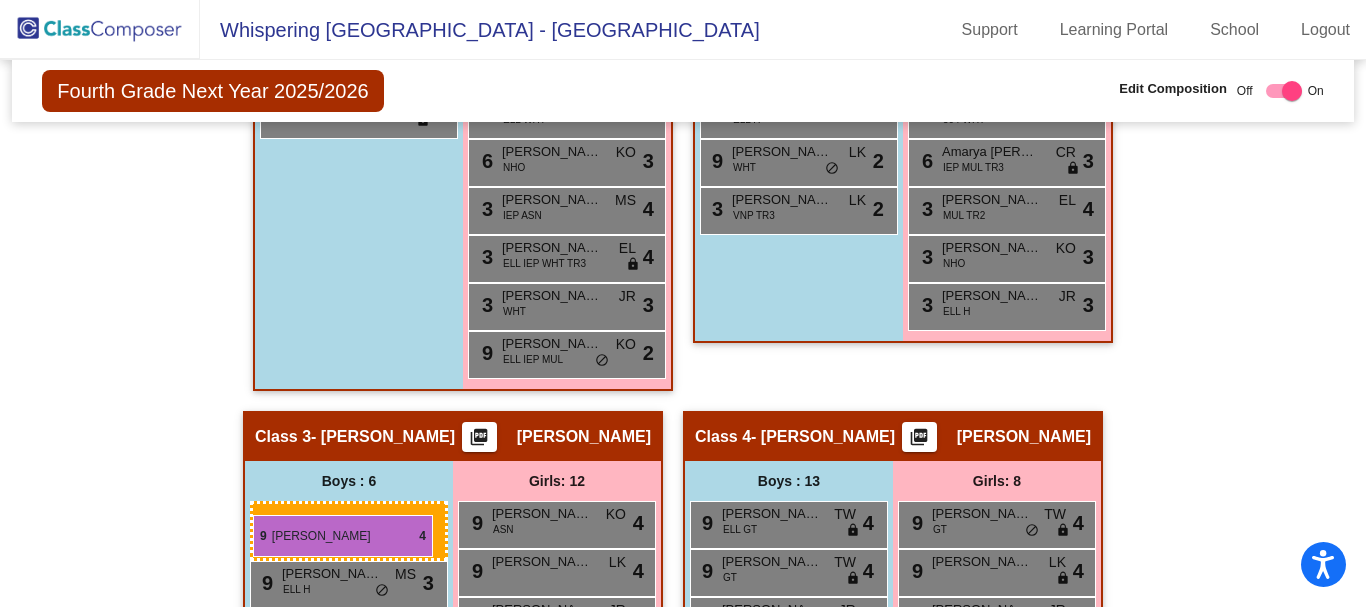 drag, startPoint x: 773, startPoint y: 199, endPoint x: 254, endPoint y: 509, distance: 604.5337 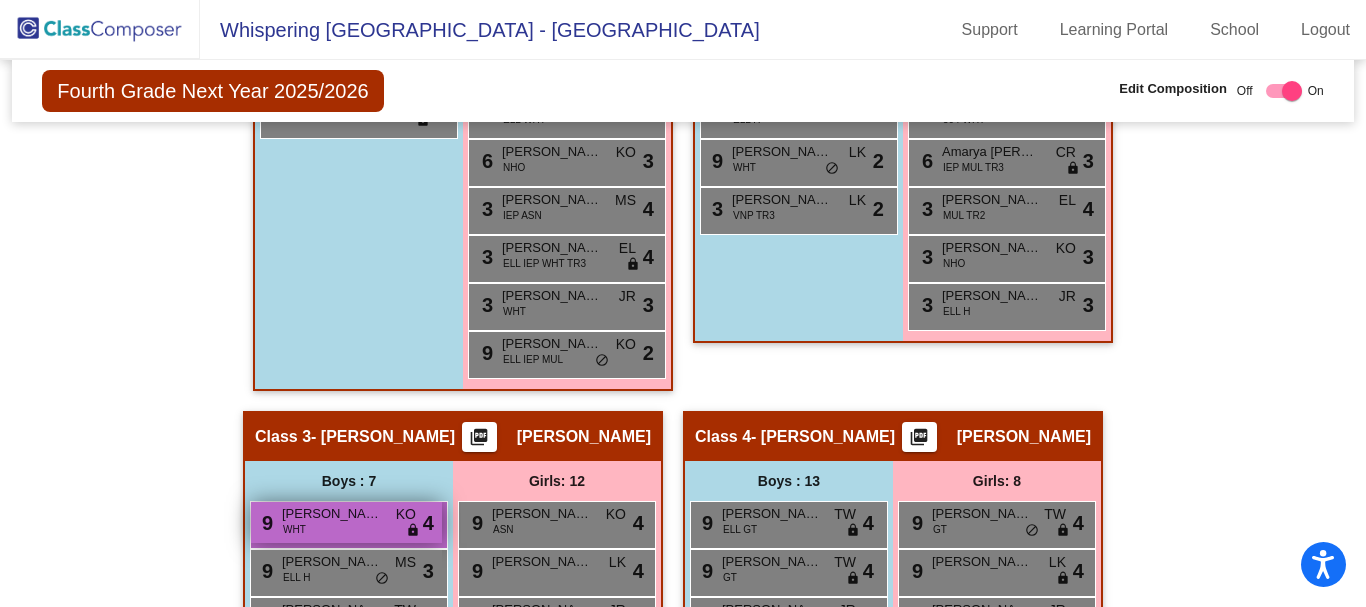 click on "[PERSON_NAME]" at bounding box center (332, 514) 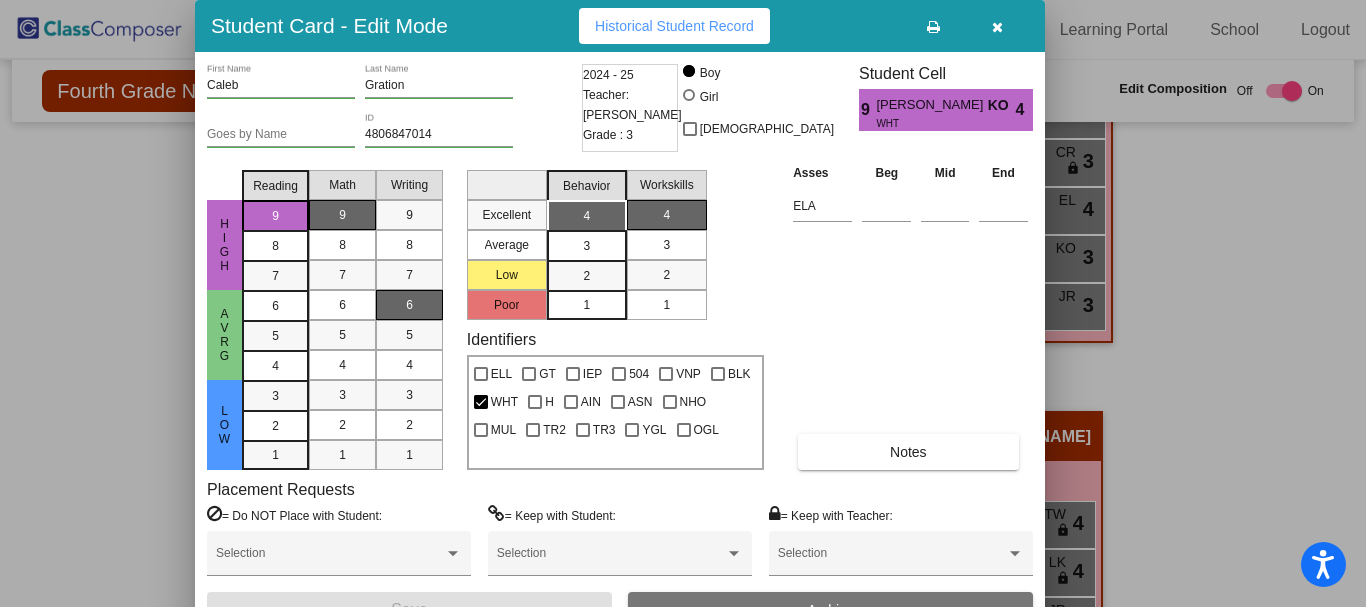 drag, startPoint x: 441, startPoint y: 20, endPoint x: 378, endPoint y: 20, distance: 63 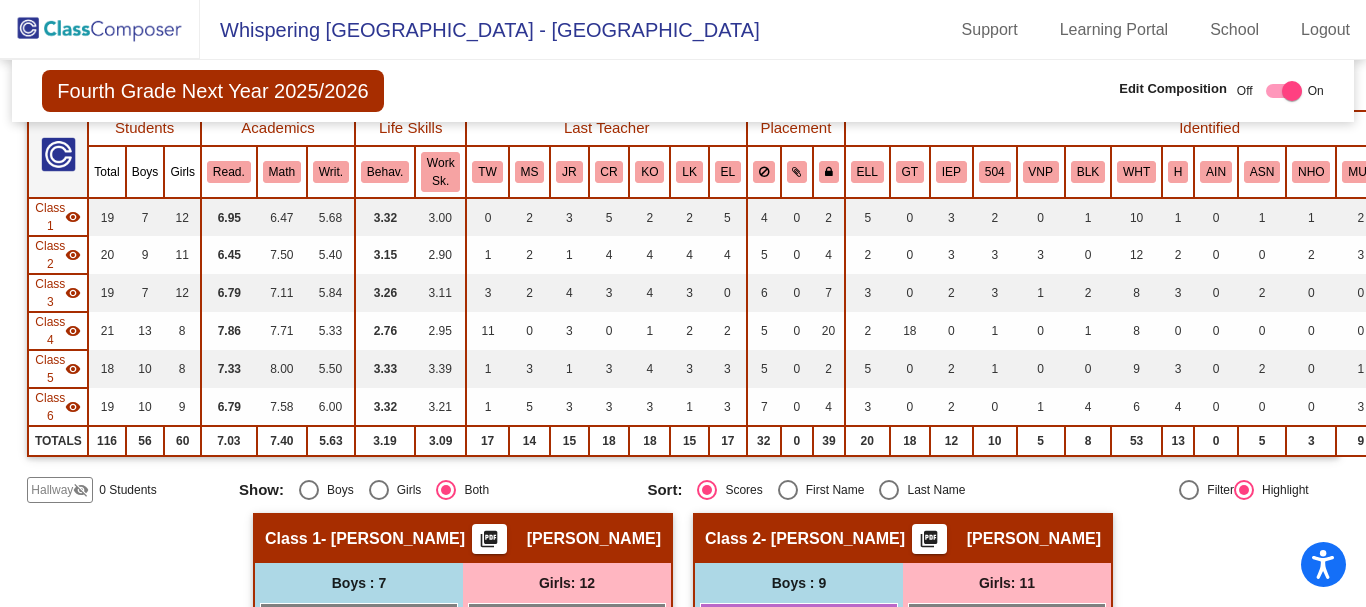 scroll, scrollTop: 272, scrollLeft: 0, axis: vertical 